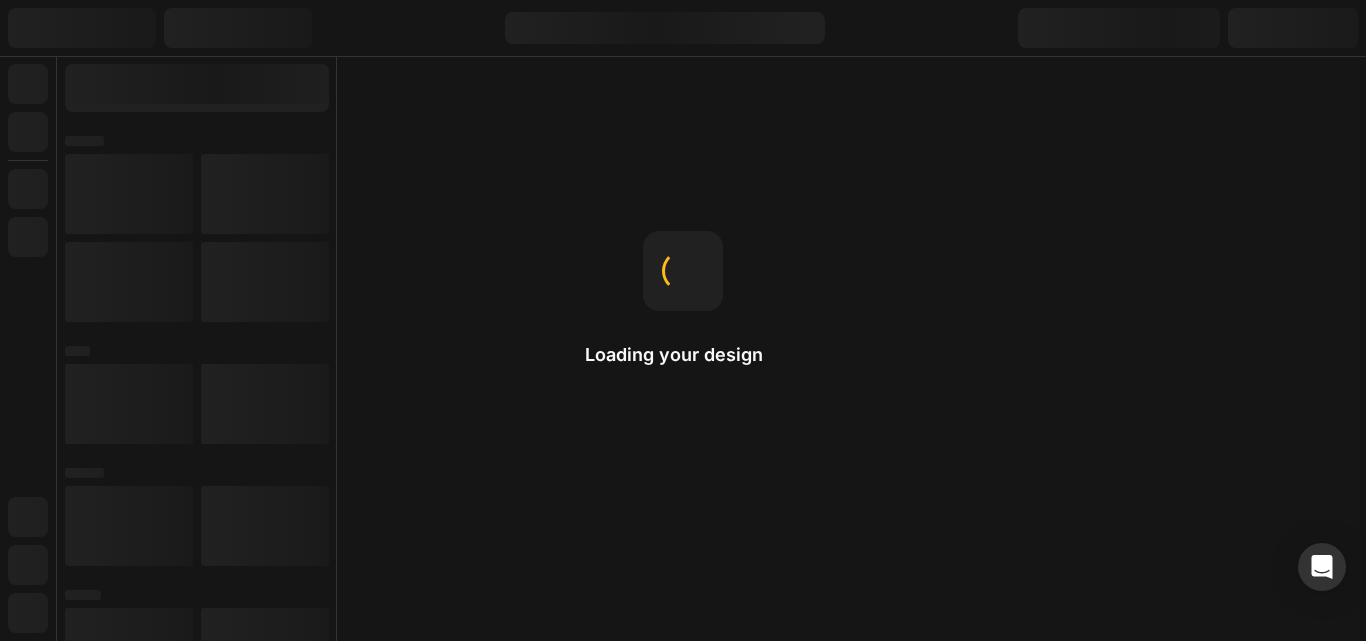 scroll, scrollTop: 0, scrollLeft: 0, axis: both 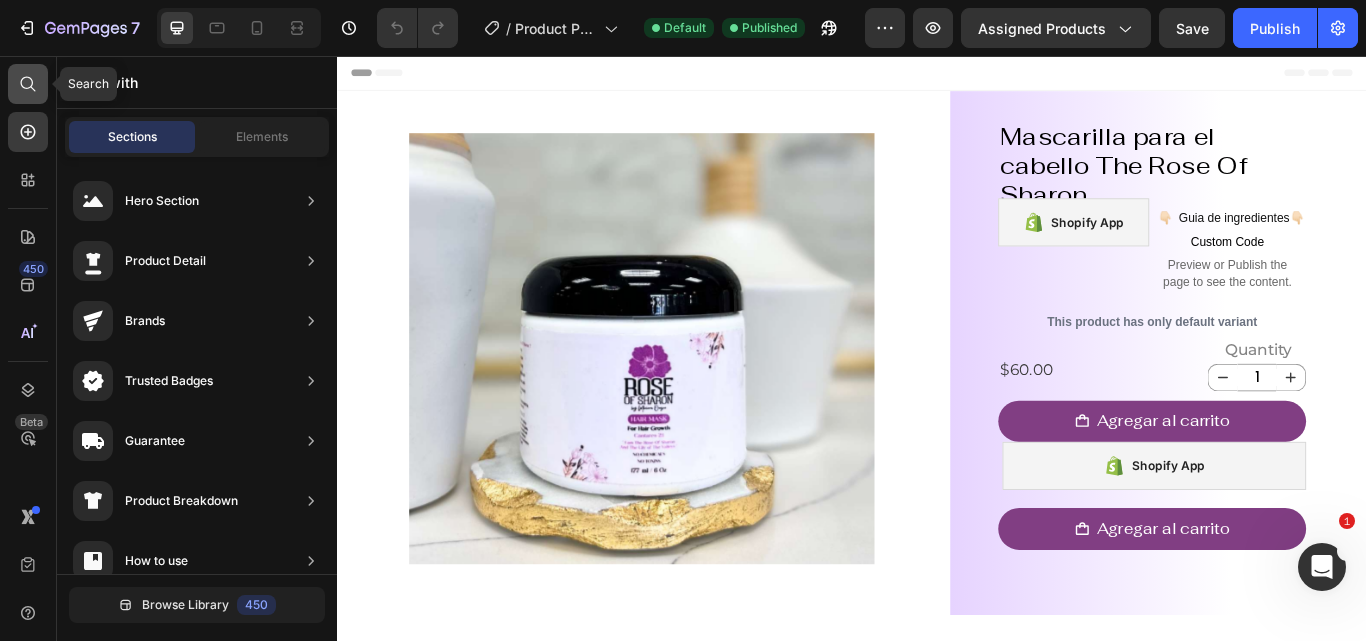 click 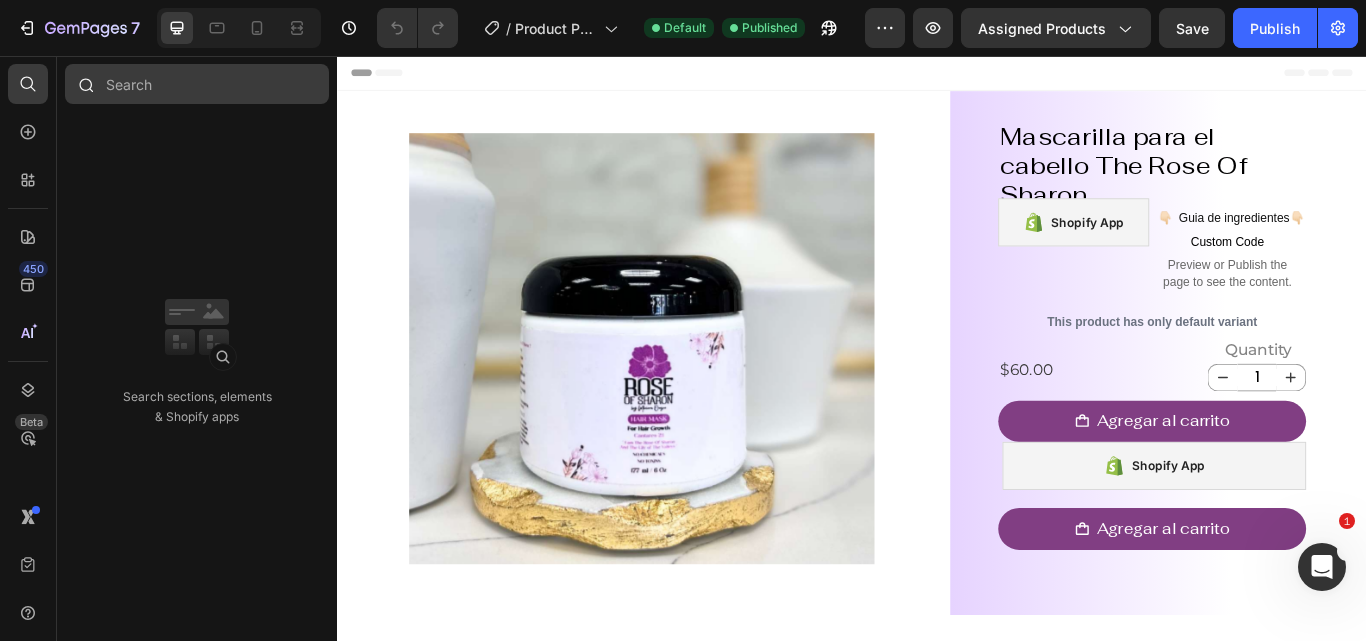 click at bounding box center (197, 84) 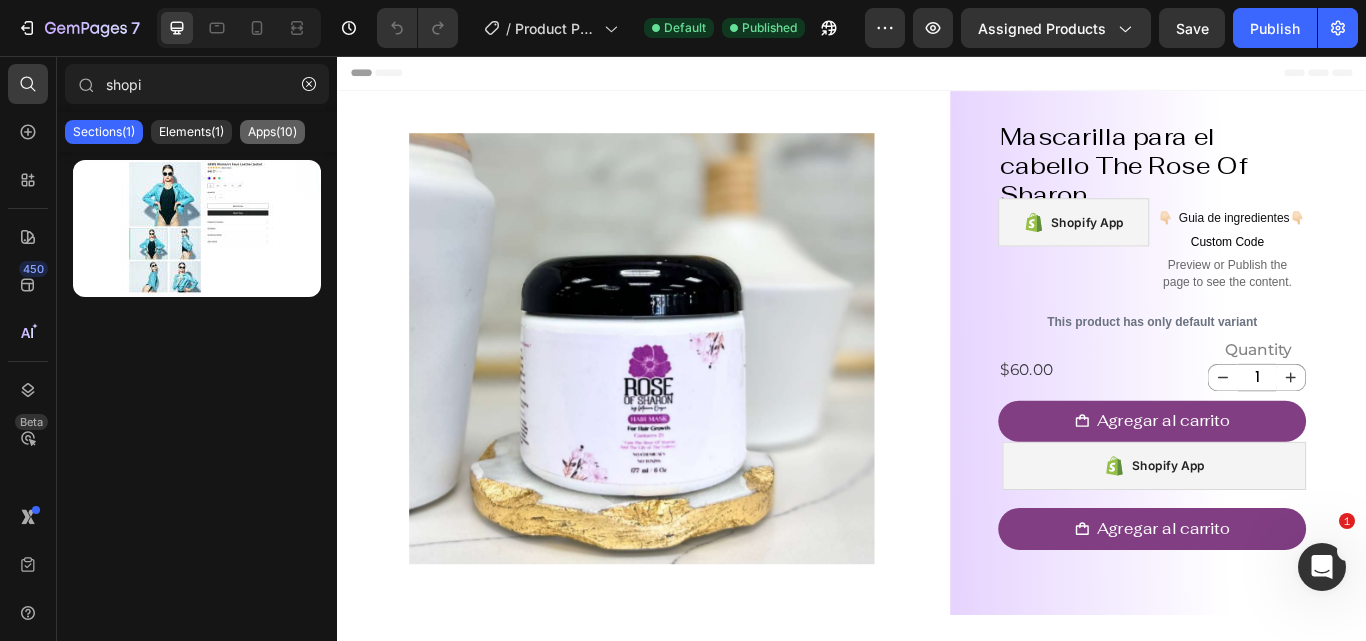 type on "shopi" 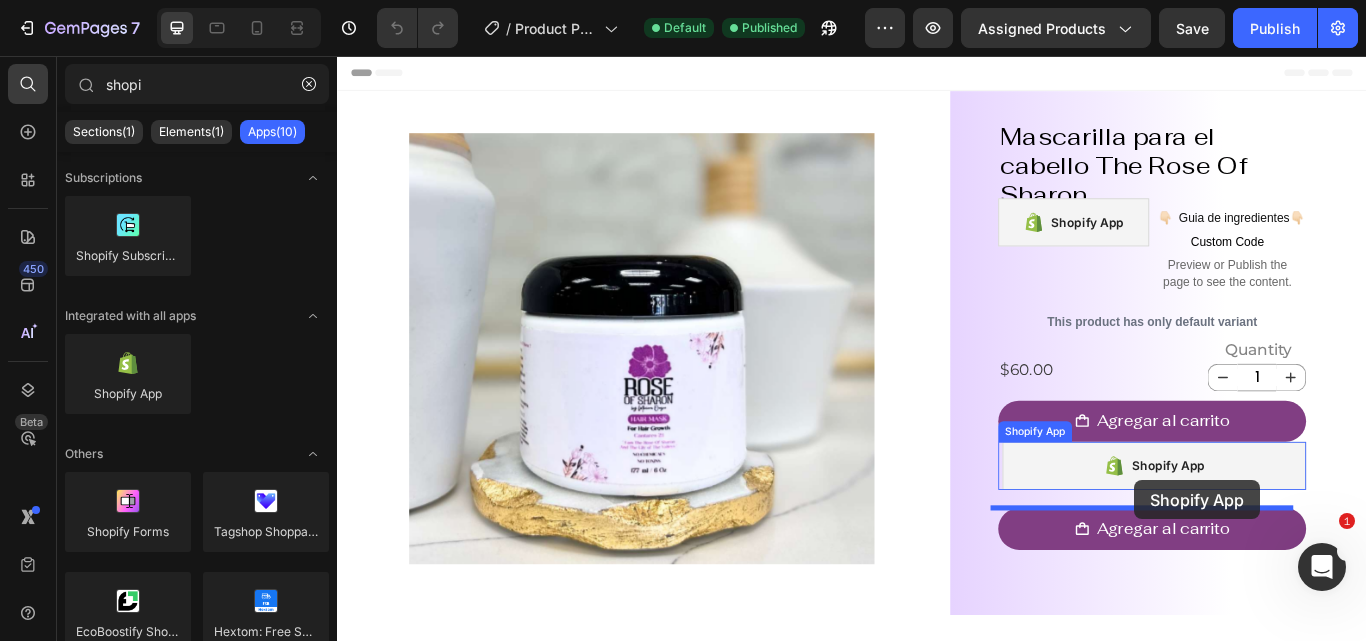 drag, startPoint x: 466, startPoint y: 418, endPoint x: 1267, endPoint y: 551, distance: 811.96674 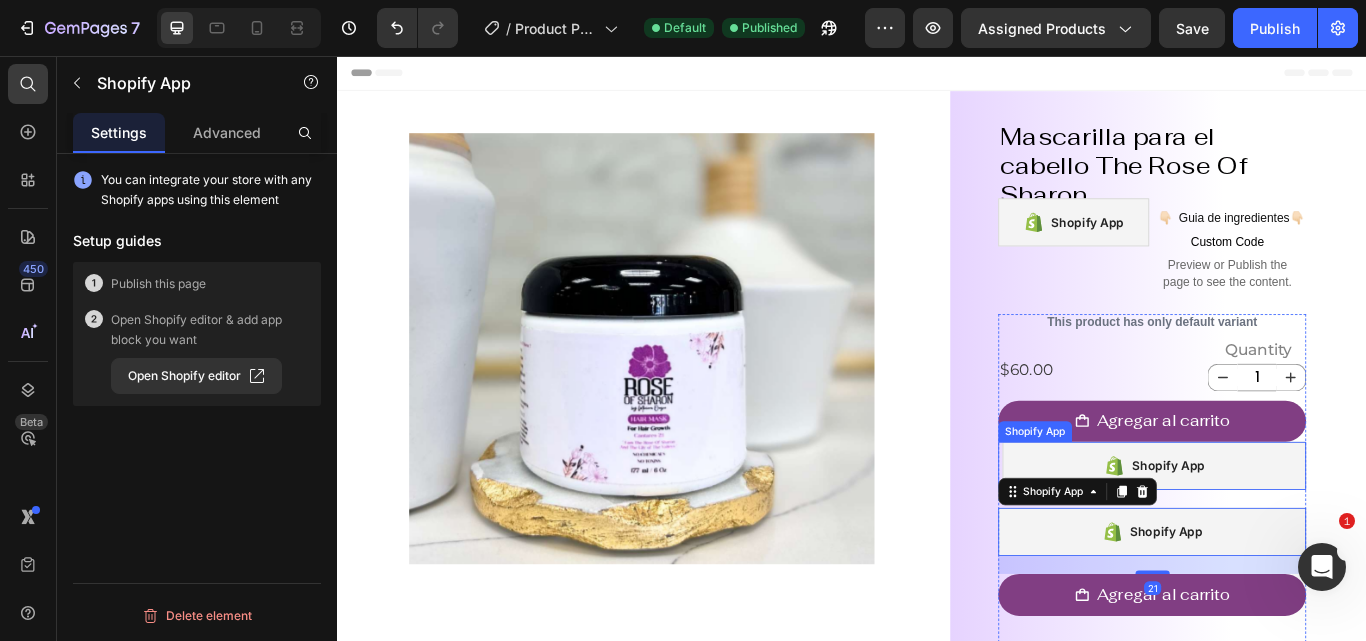 click on "Shopify App" at bounding box center (1289, 534) 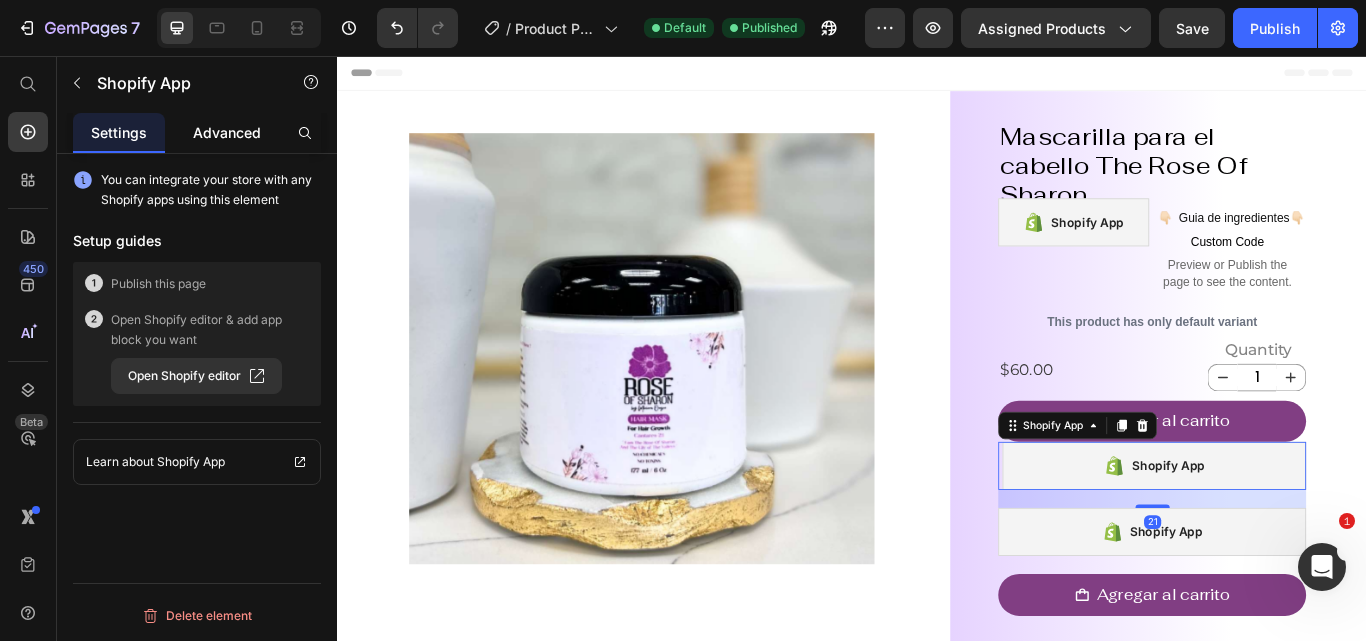 click on "Advanced" at bounding box center [227, 132] 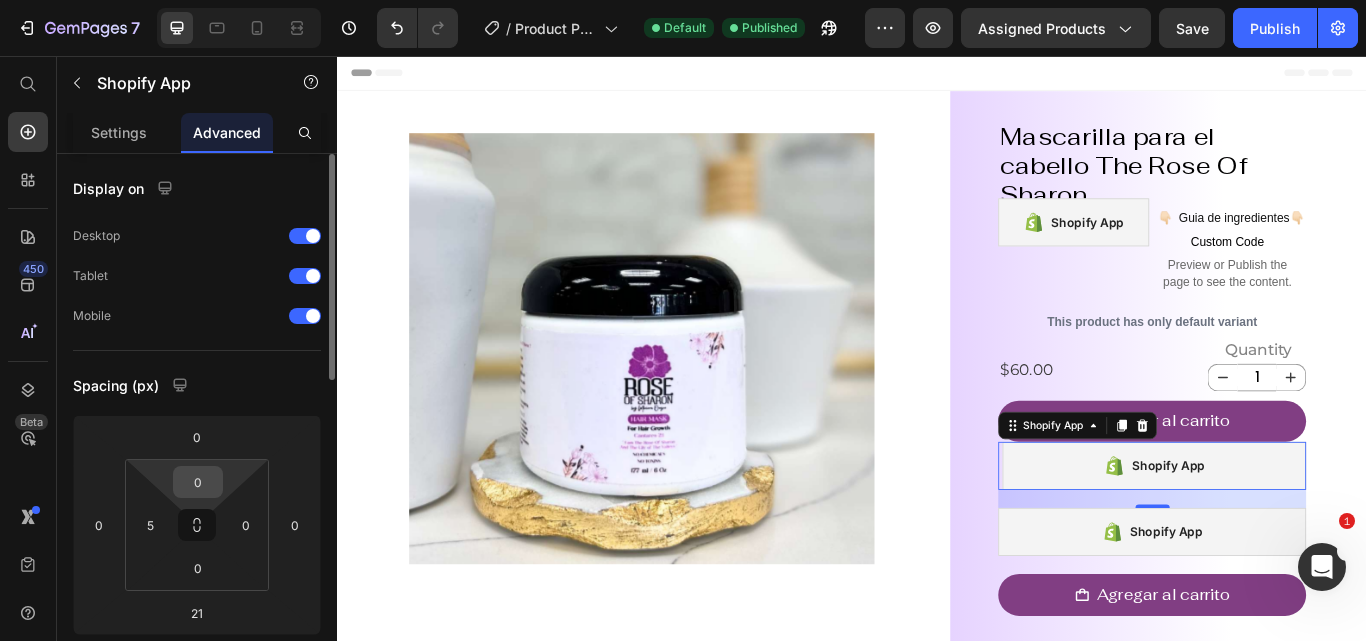 click on "0" at bounding box center (198, 482) 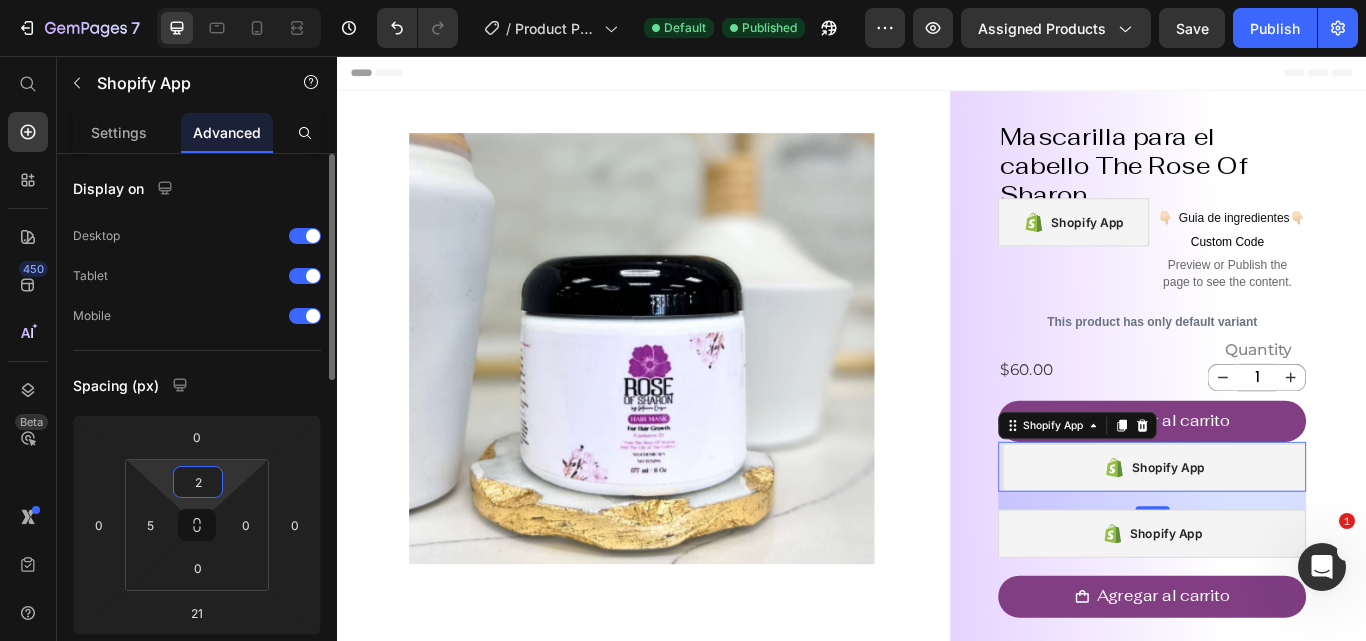 type on "20" 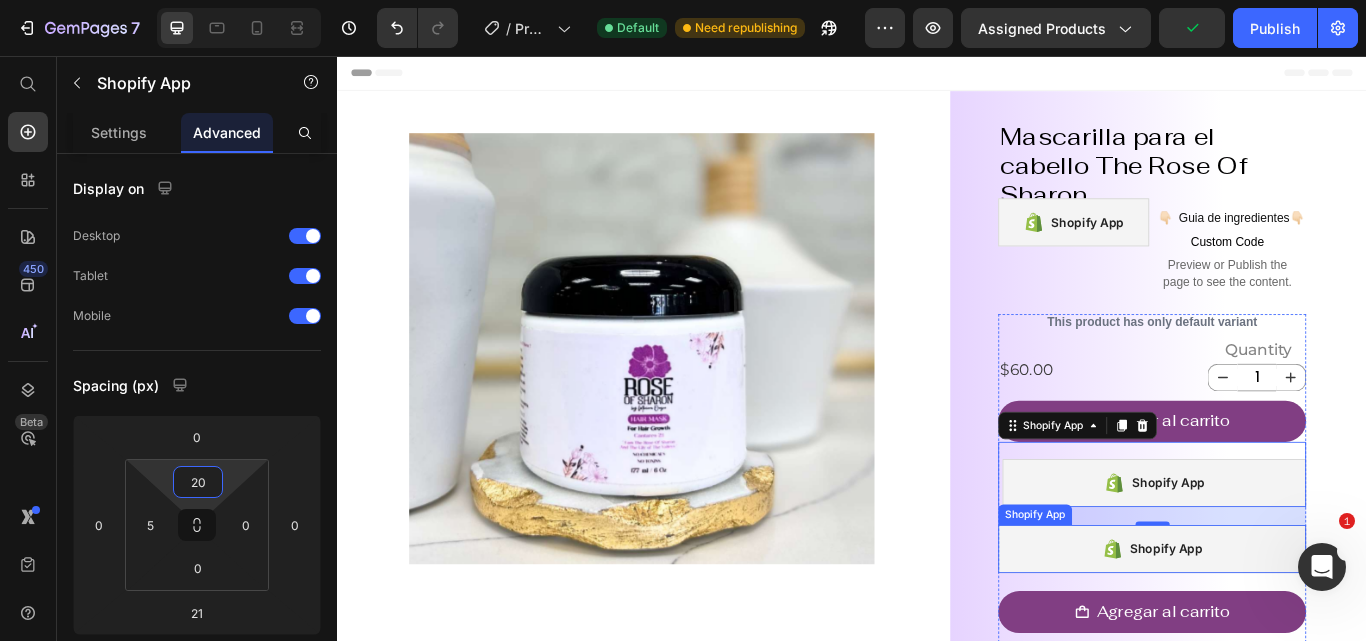 click on "Shopify App" at bounding box center (1286, 631) 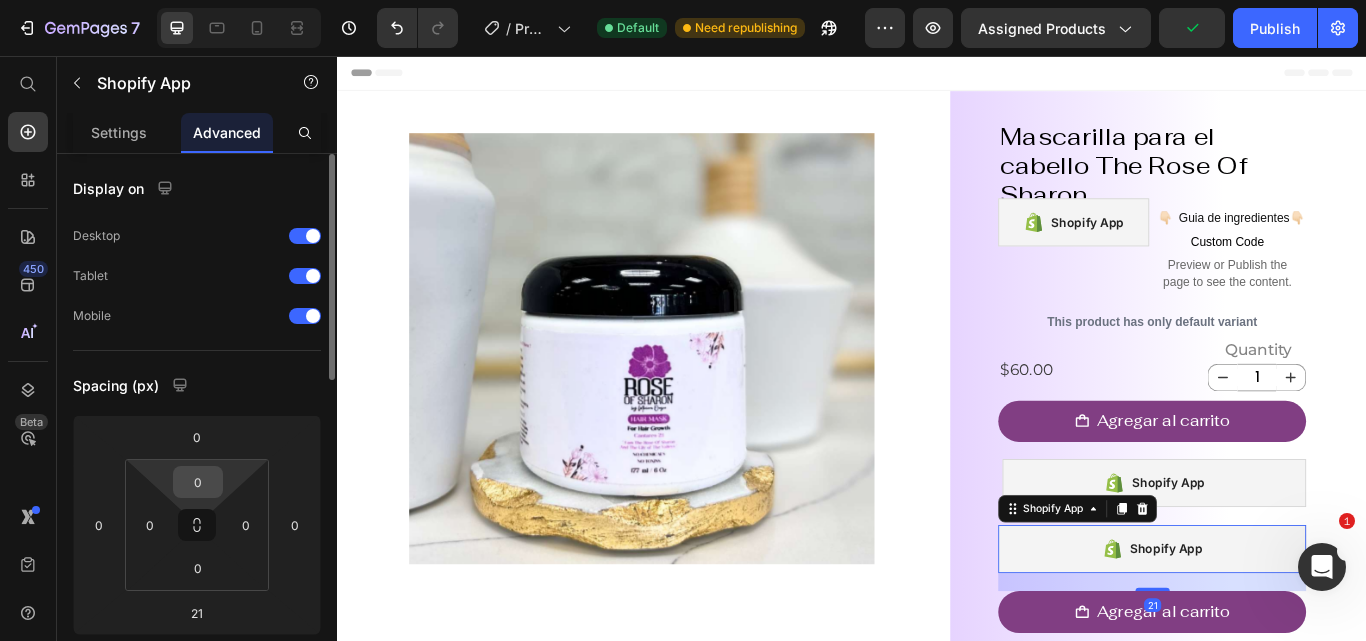 click on "0" at bounding box center (198, 482) 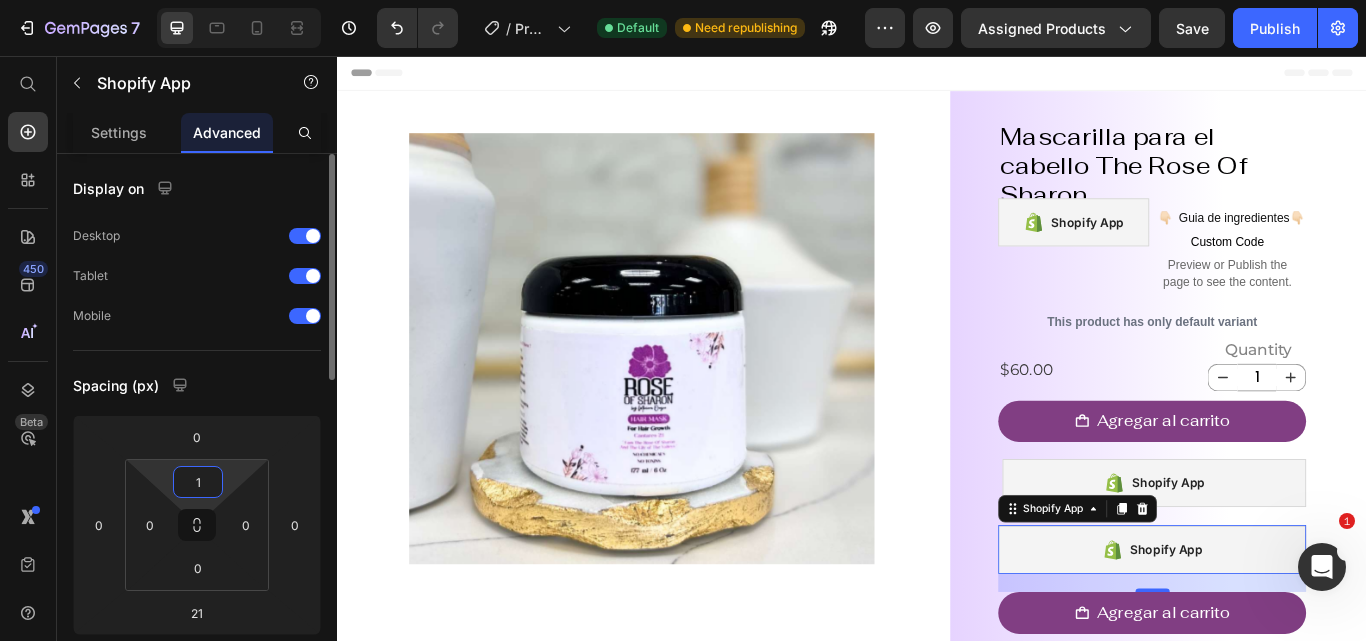type on "10" 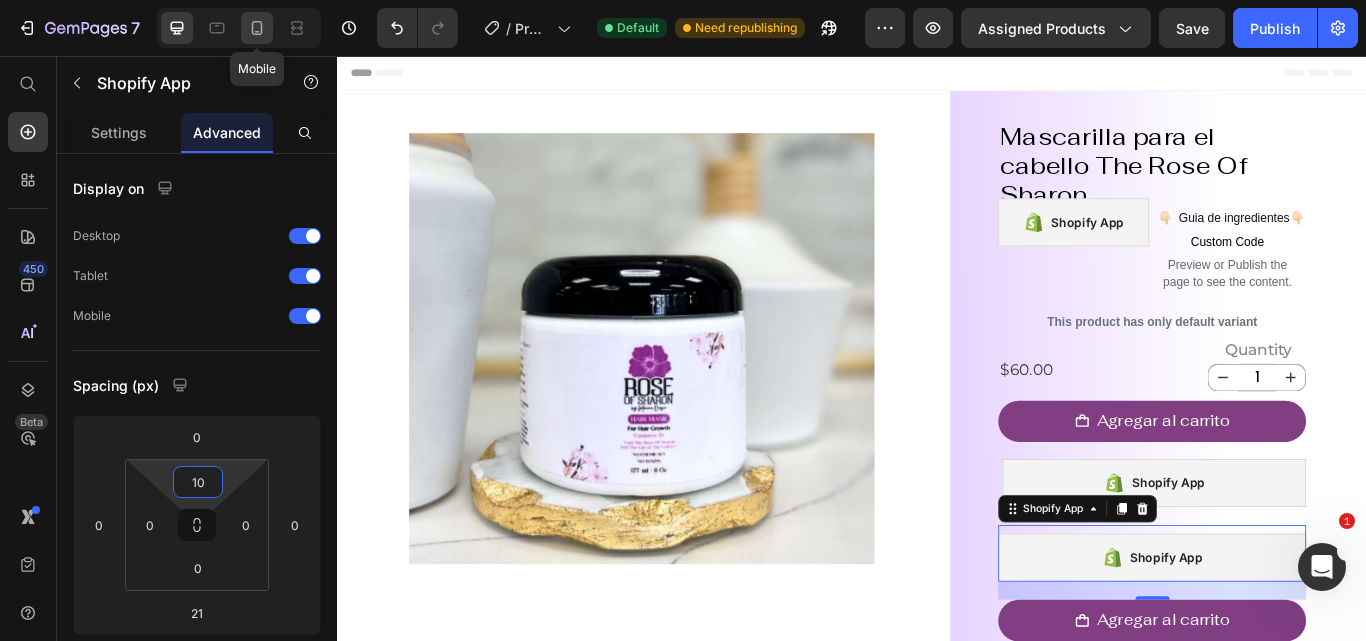 click 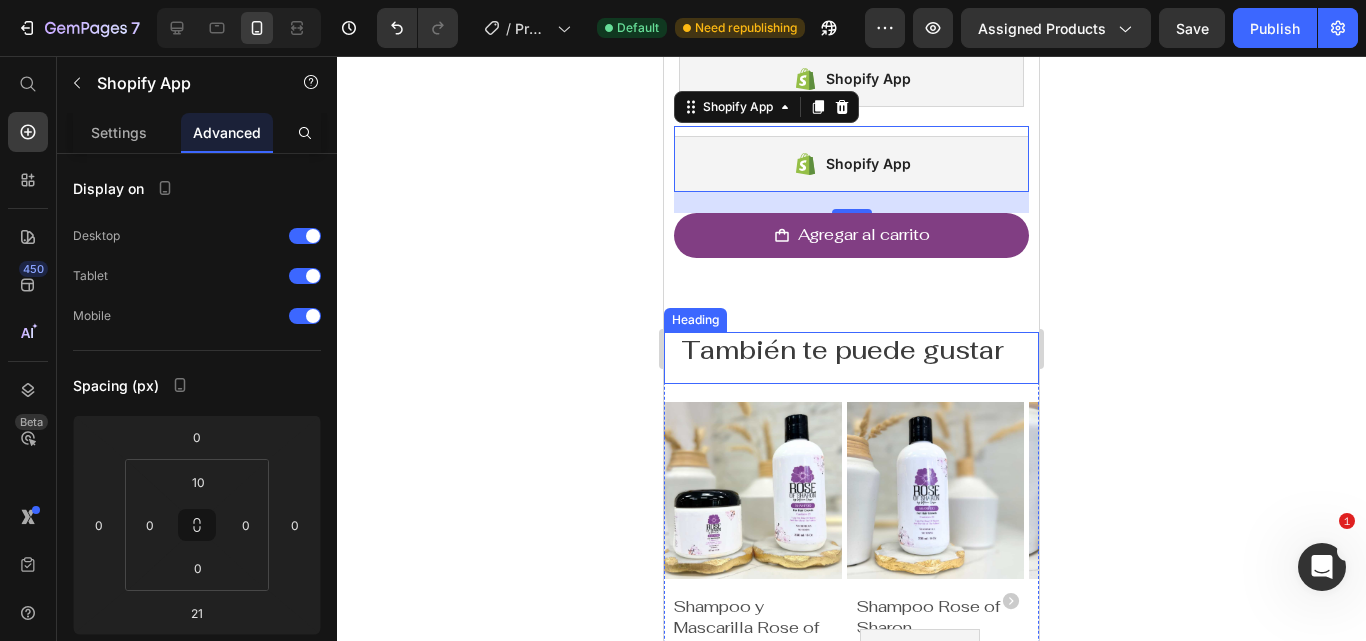 scroll, scrollTop: 493, scrollLeft: 0, axis: vertical 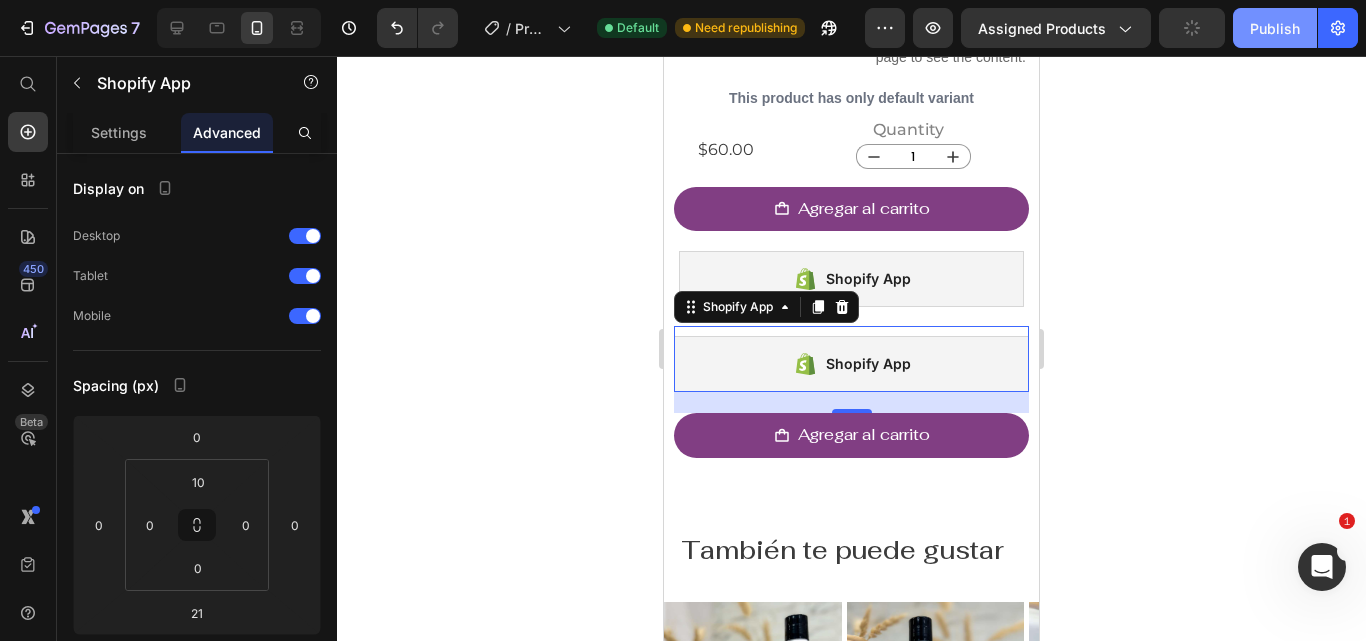 click on "Publish" at bounding box center (1275, 28) 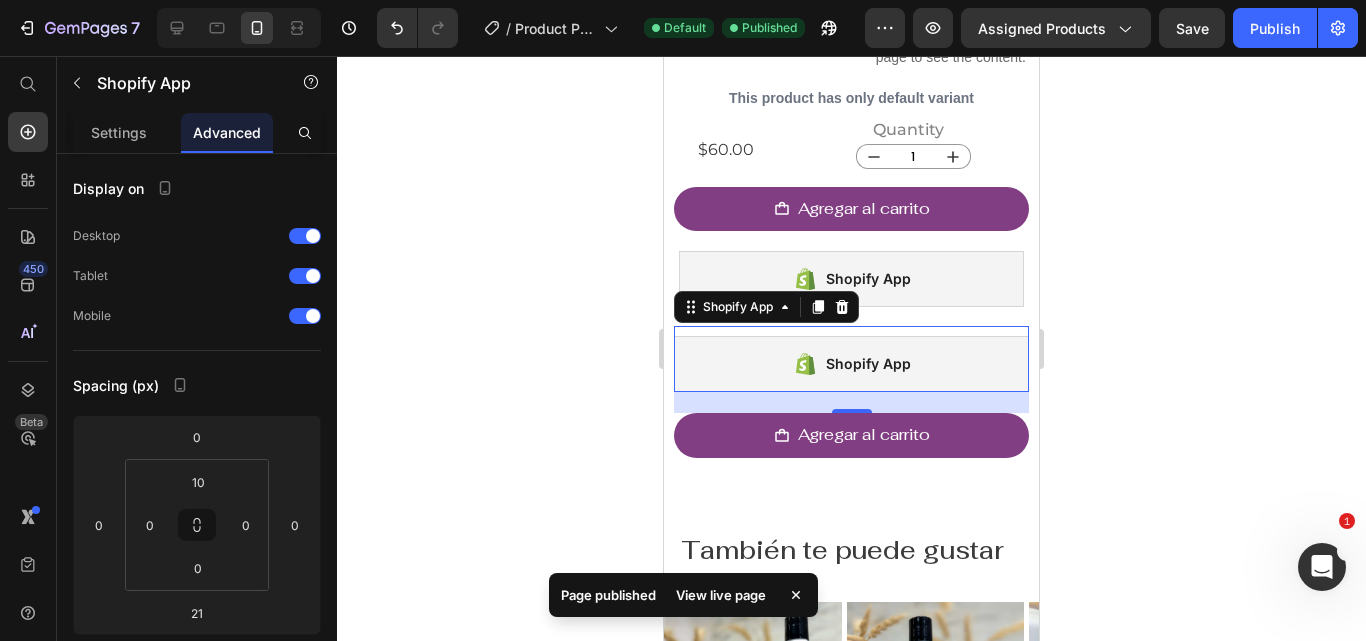 click on "Shopify App" at bounding box center (851, 364) 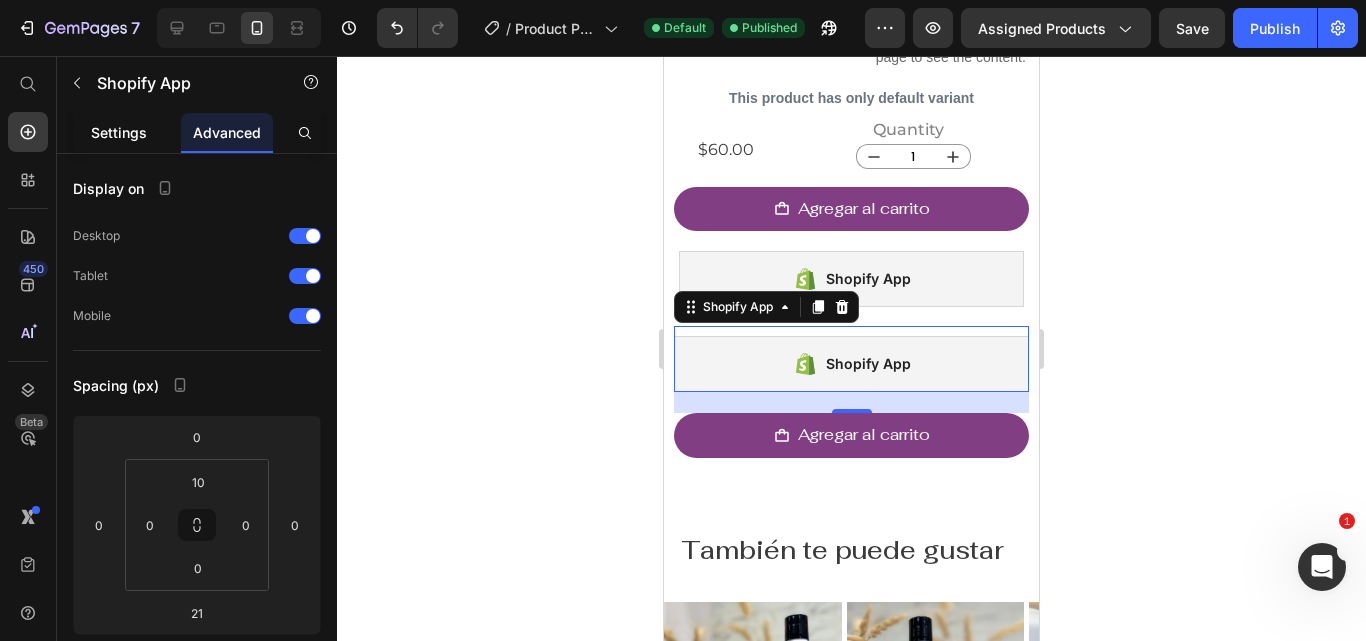 click on "Settings" at bounding box center (119, 132) 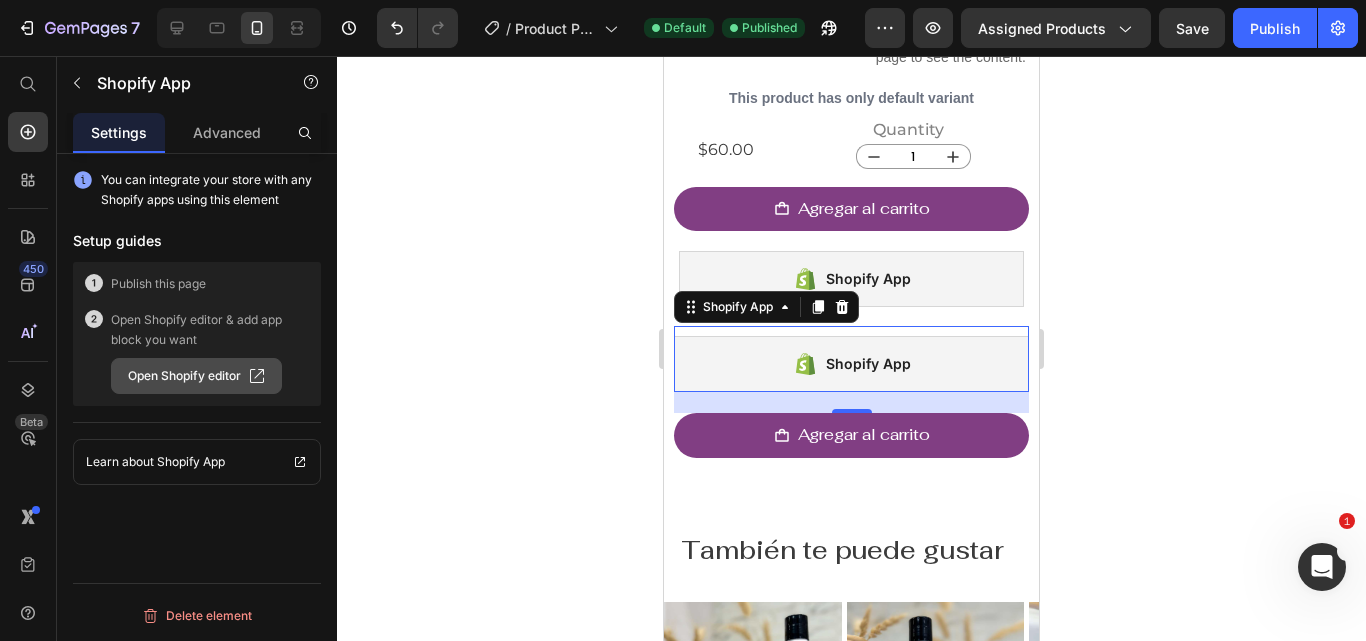 click on "Open Shopify editor" at bounding box center (196, 376) 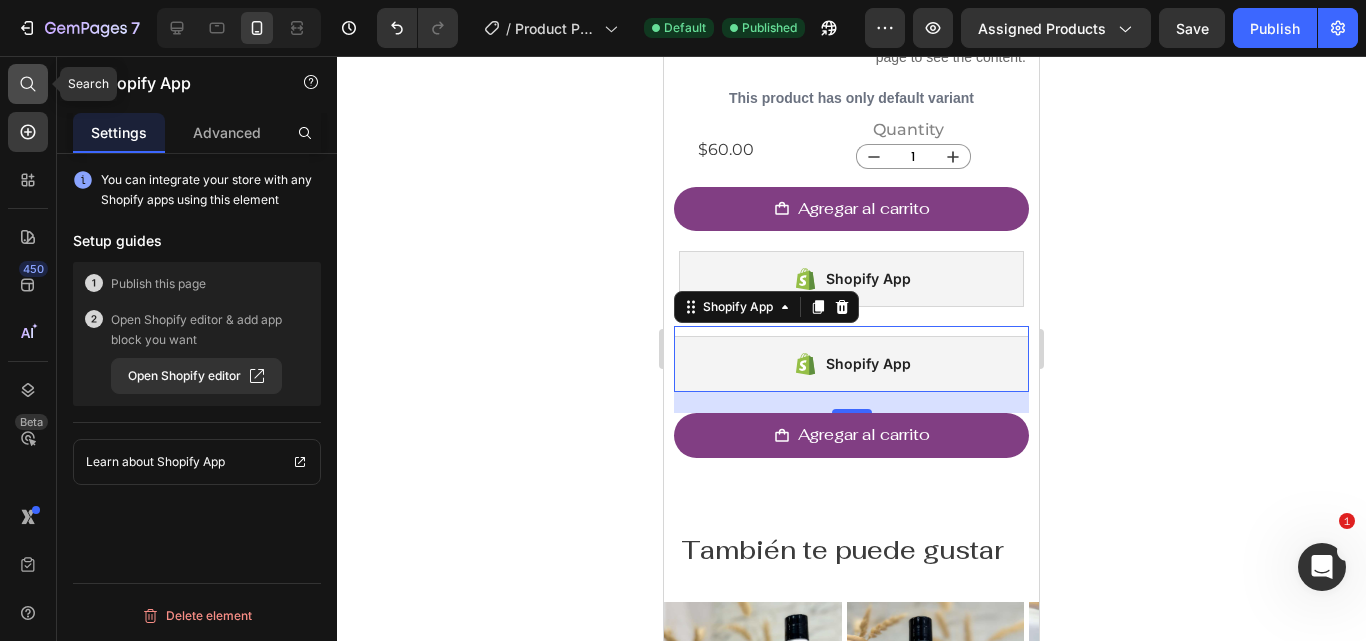 click 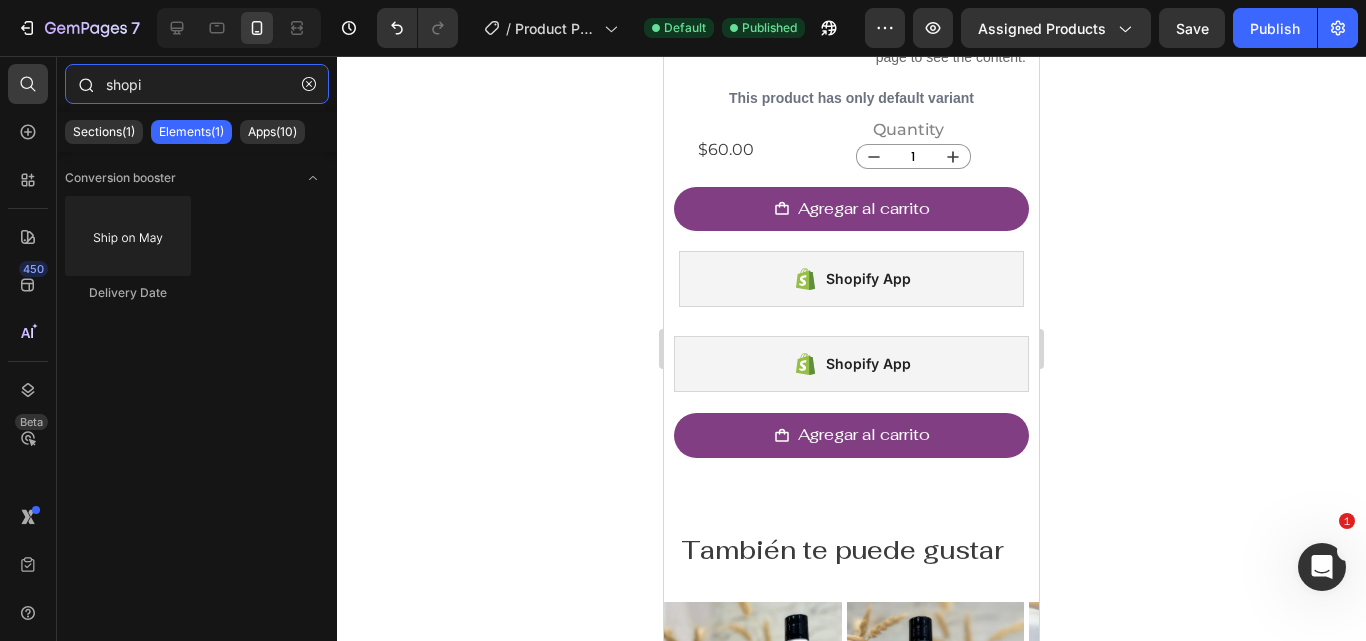 click on "shopi" at bounding box center [197, 84] 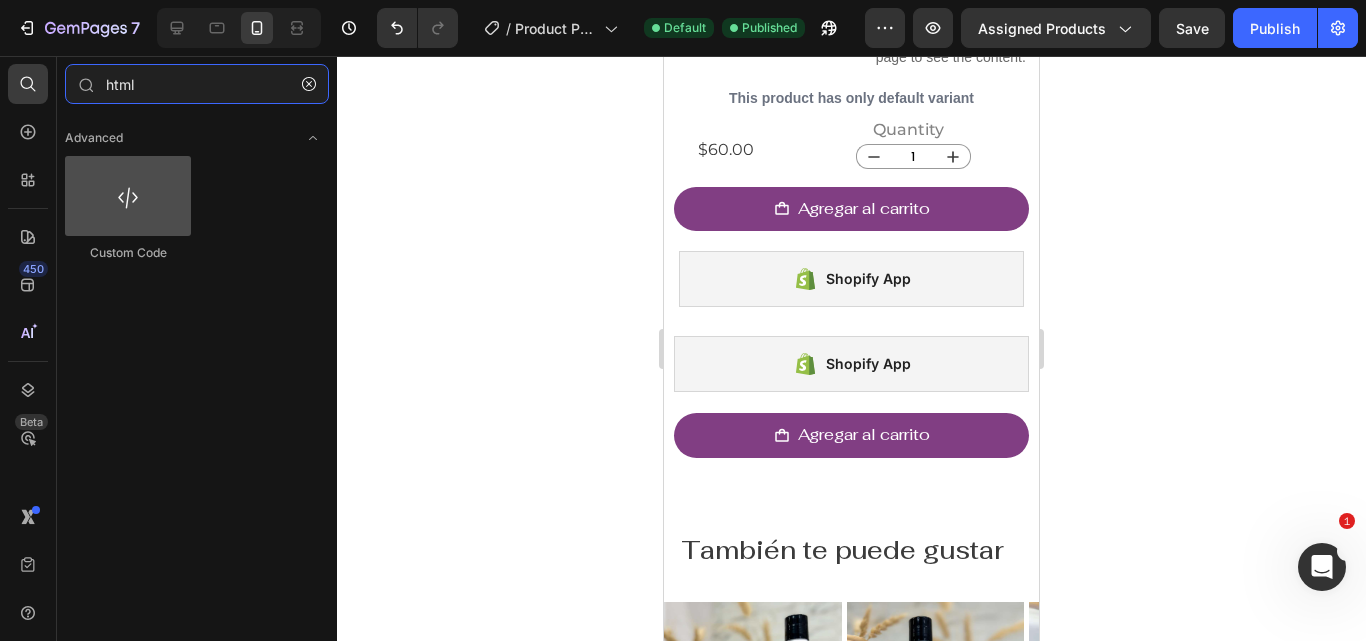 type on "html" 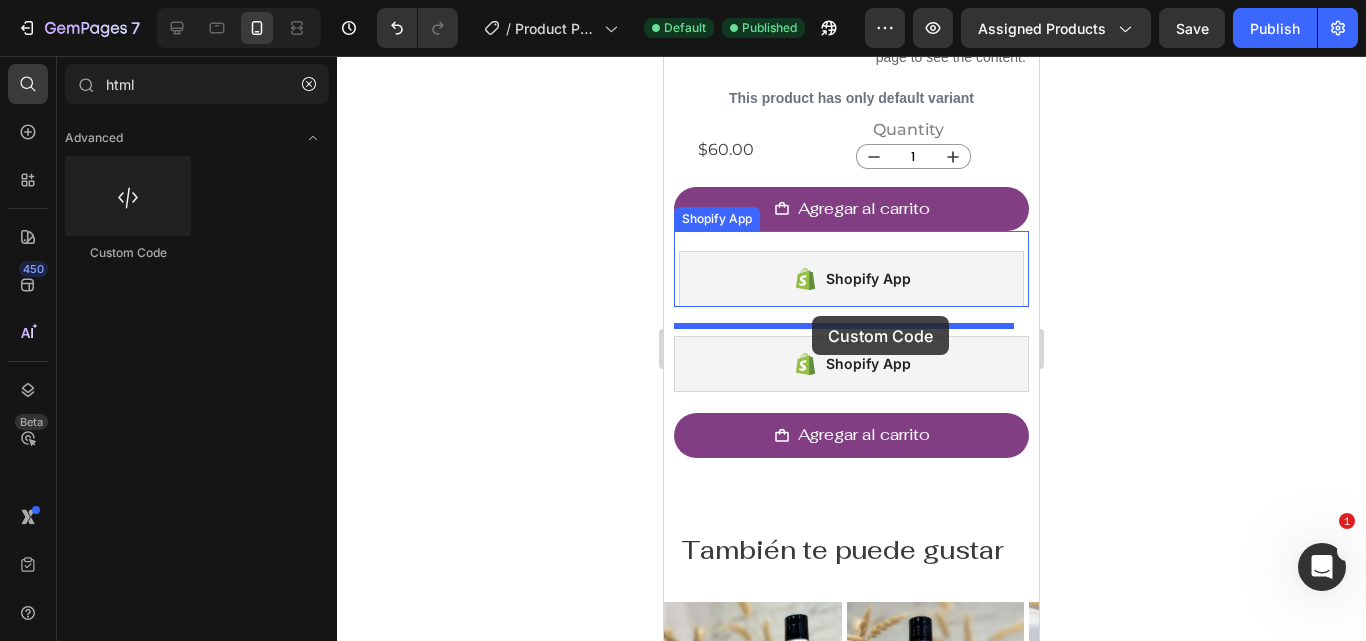 drag, startPoint x: 824, startPoint y: 266, endPoint x: 812, endPoint y: 316, distance: 51.41984 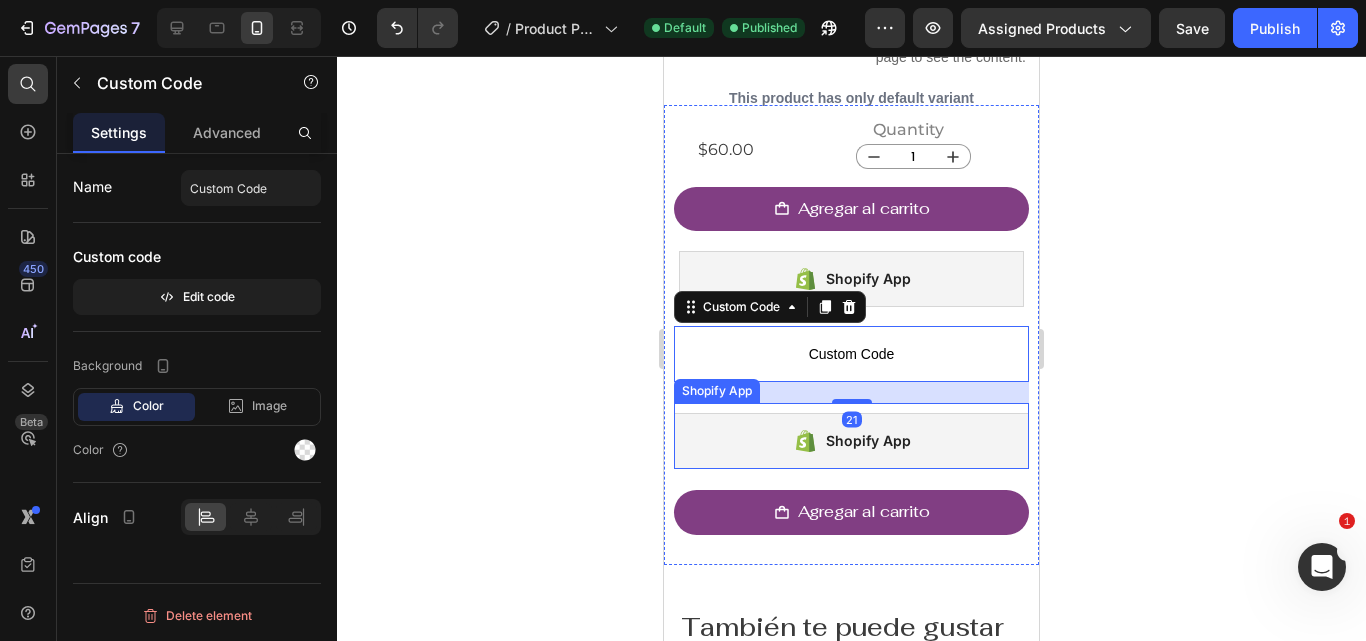 click on "Shopify App" at bounding box center [851, 441] 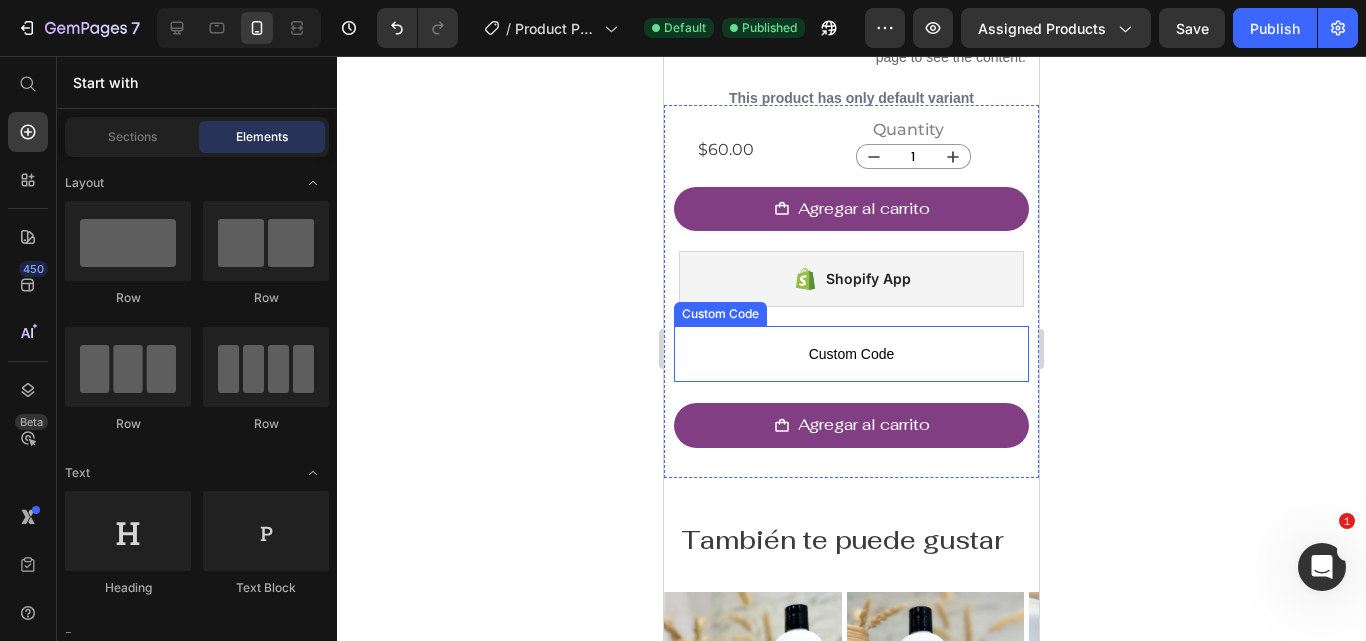 click on "Custom Code" at bounding box center (851, 354) 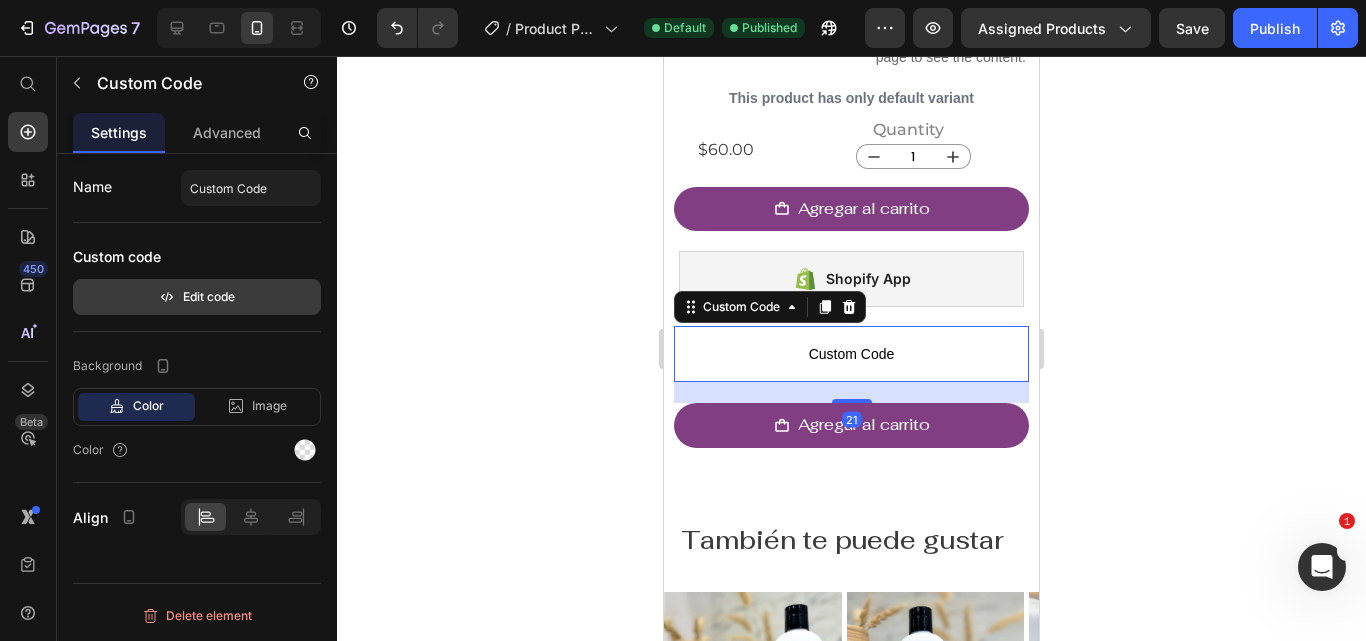 click on "Edit code" at bounding box center (197, 297) 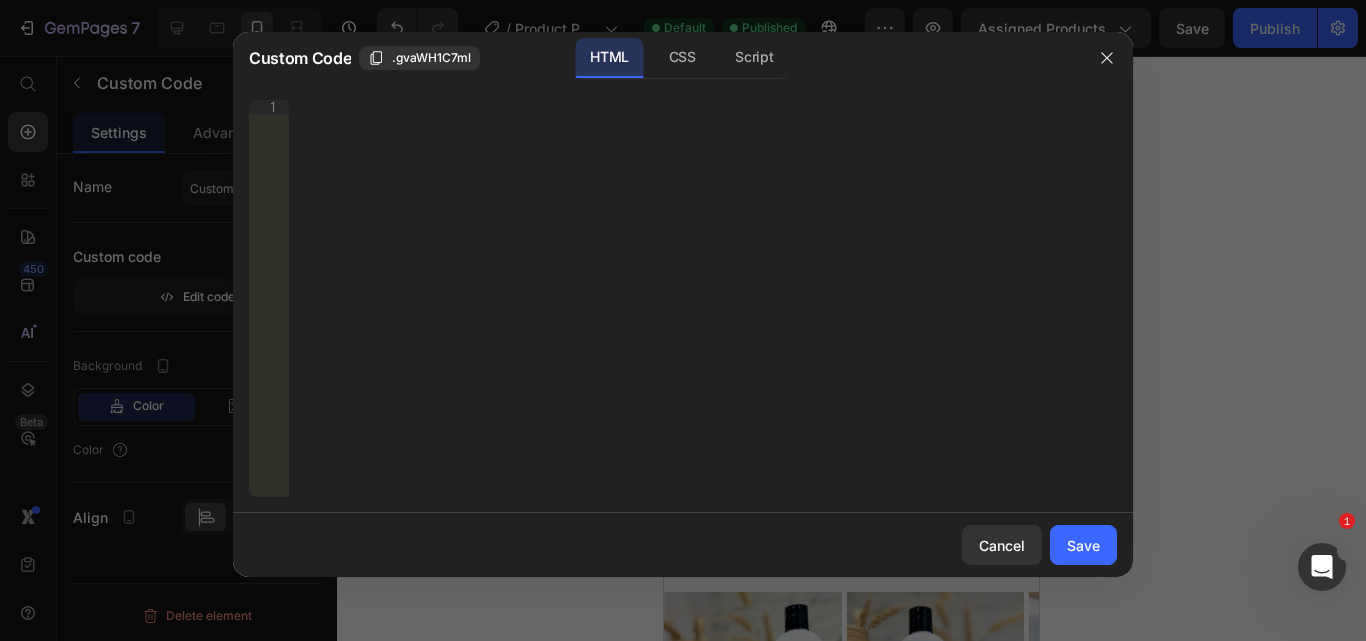 click on "Insert the 3rd-party installation code, HTML code, or Liquid code to display custom content." at bounding box center (703, 312) 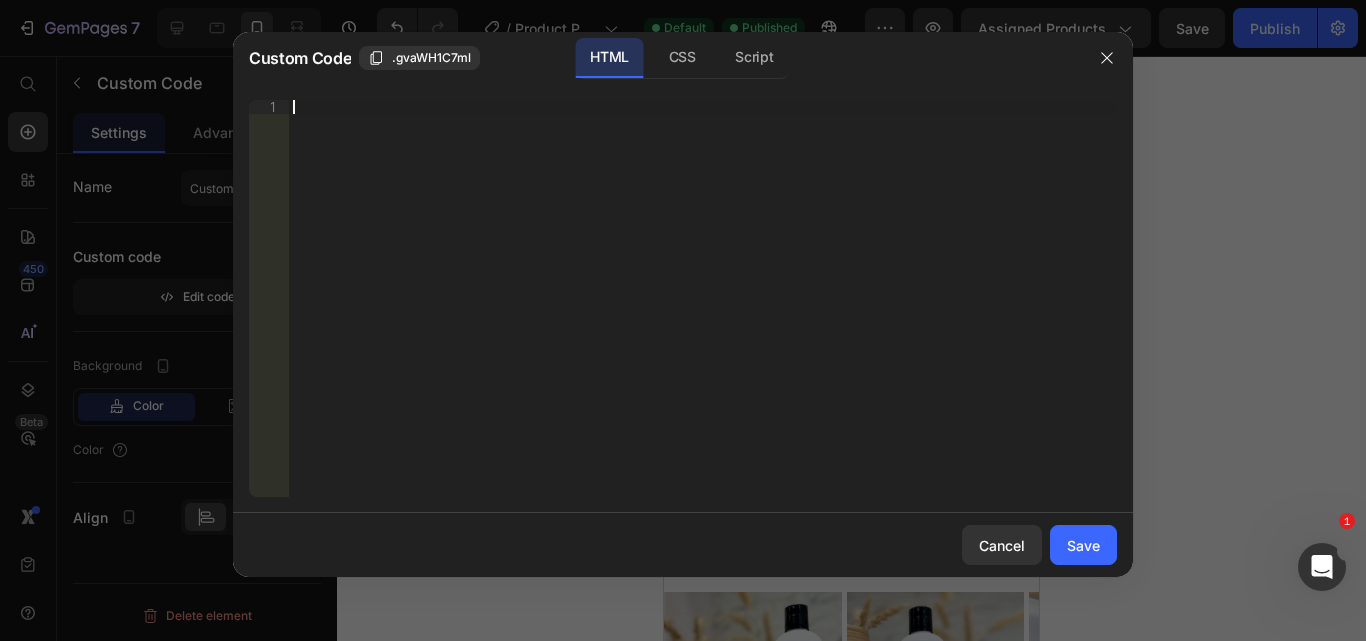 paste on "<div data-rapi-id="rapi_639ac075f3f0fc"></div>" 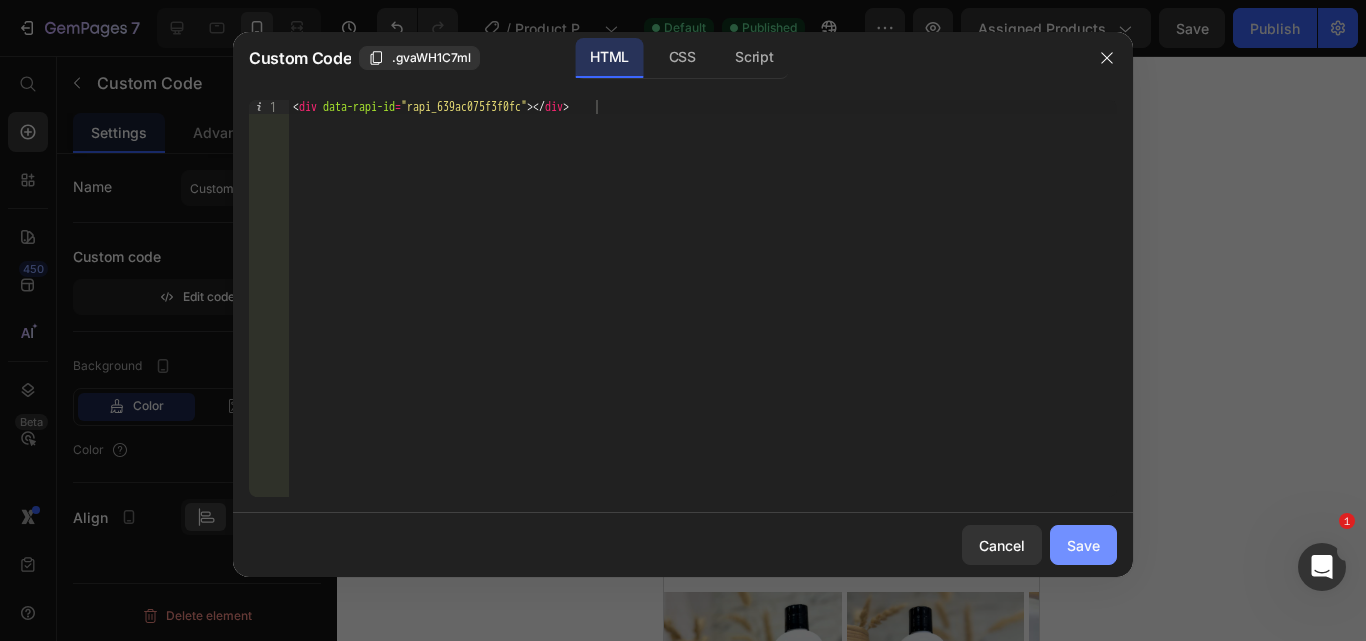 click on "Save" at bounding box center (1083, 545) 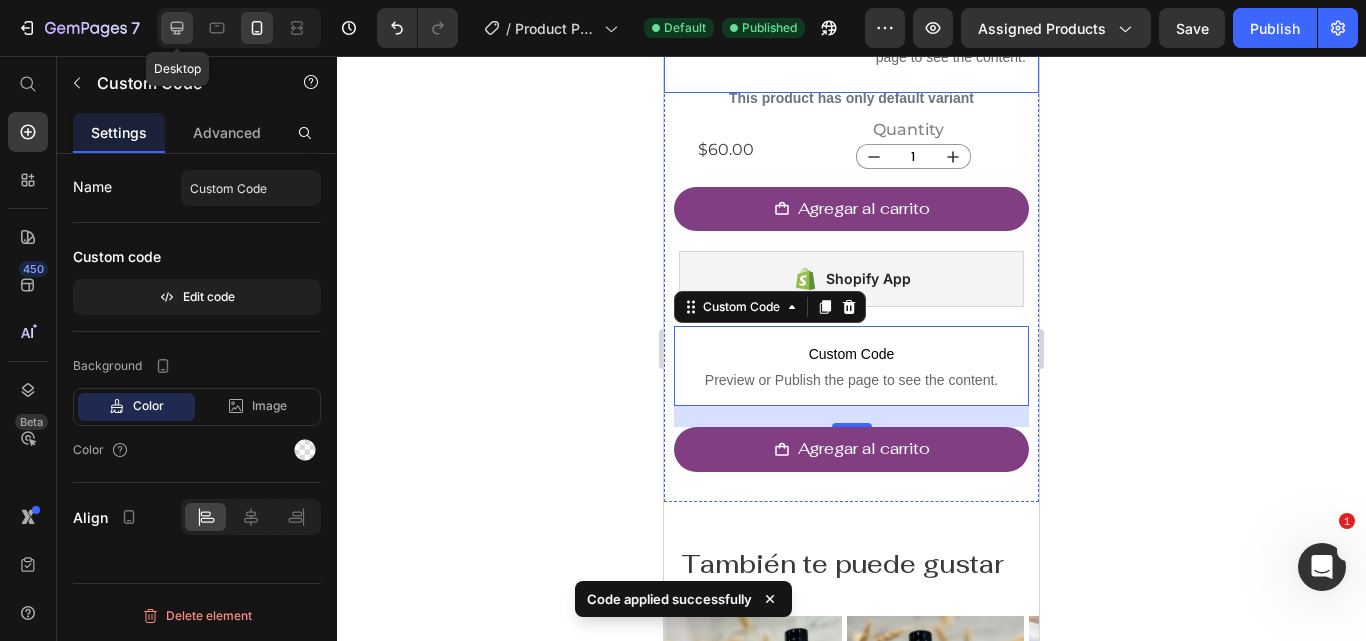 click 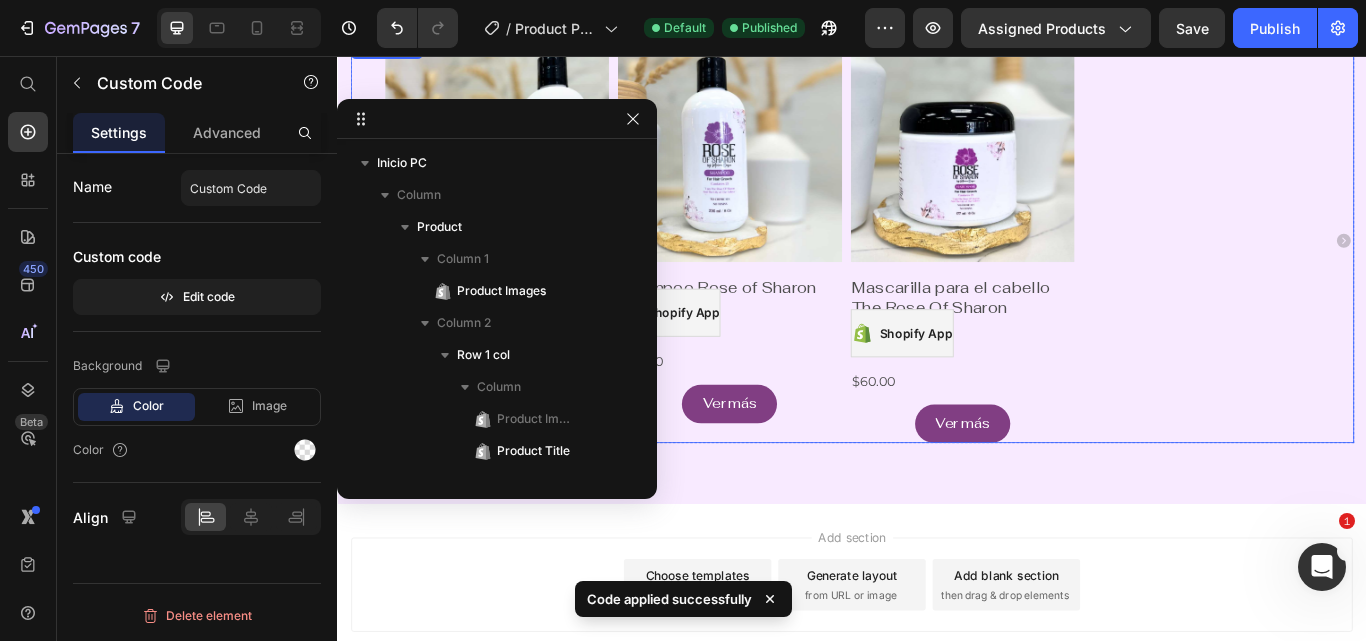 scroll, scrollTop: 374, scrollLeft: 0, axis: vertical 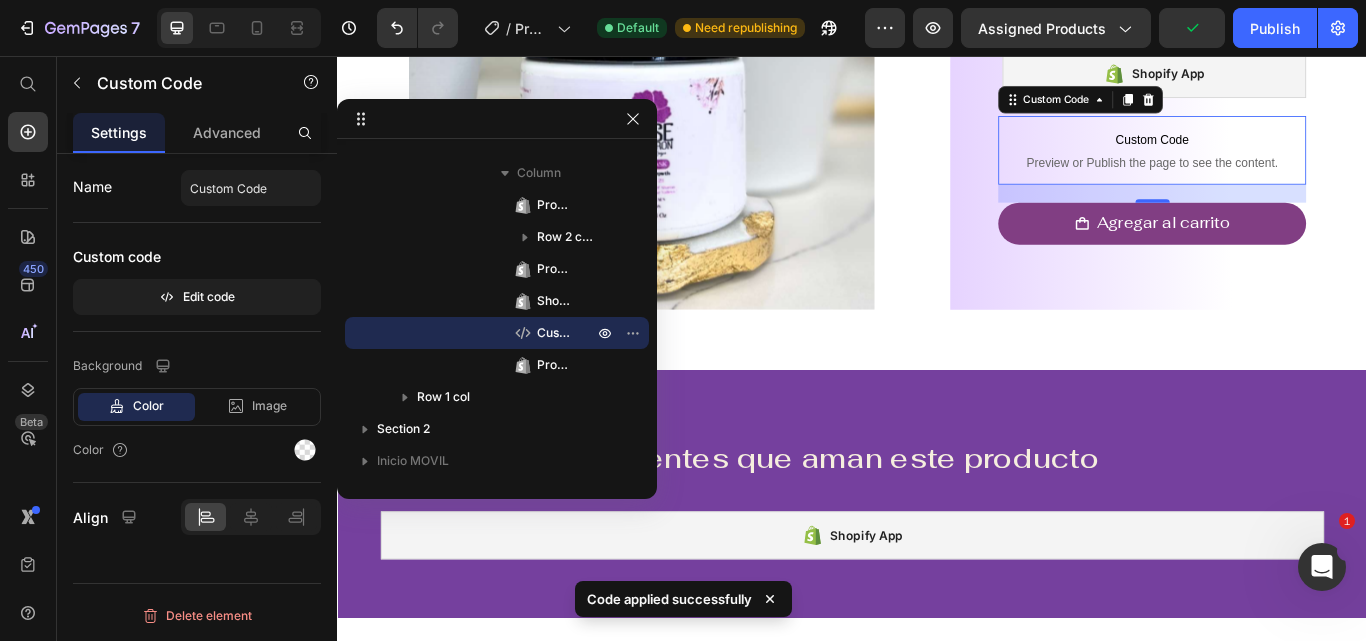 click on "Custom Code" at bounding box center [1286, 154] 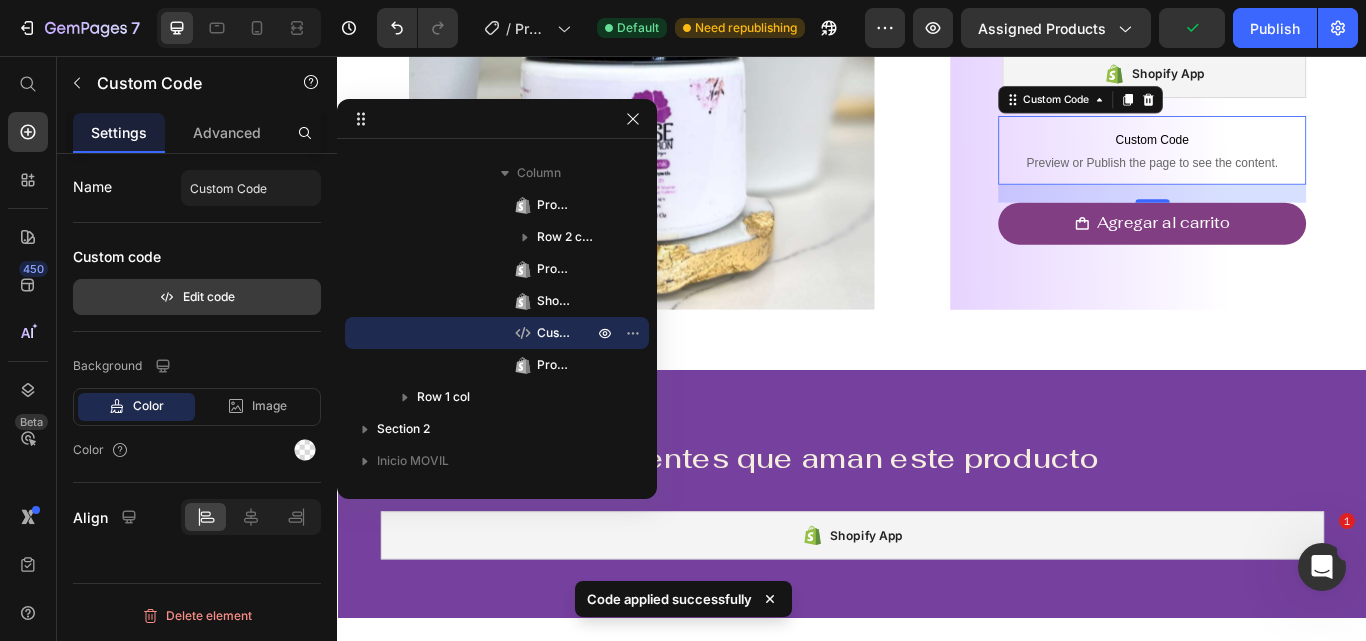 click on "Edit code" at bounding box center (197, 297) 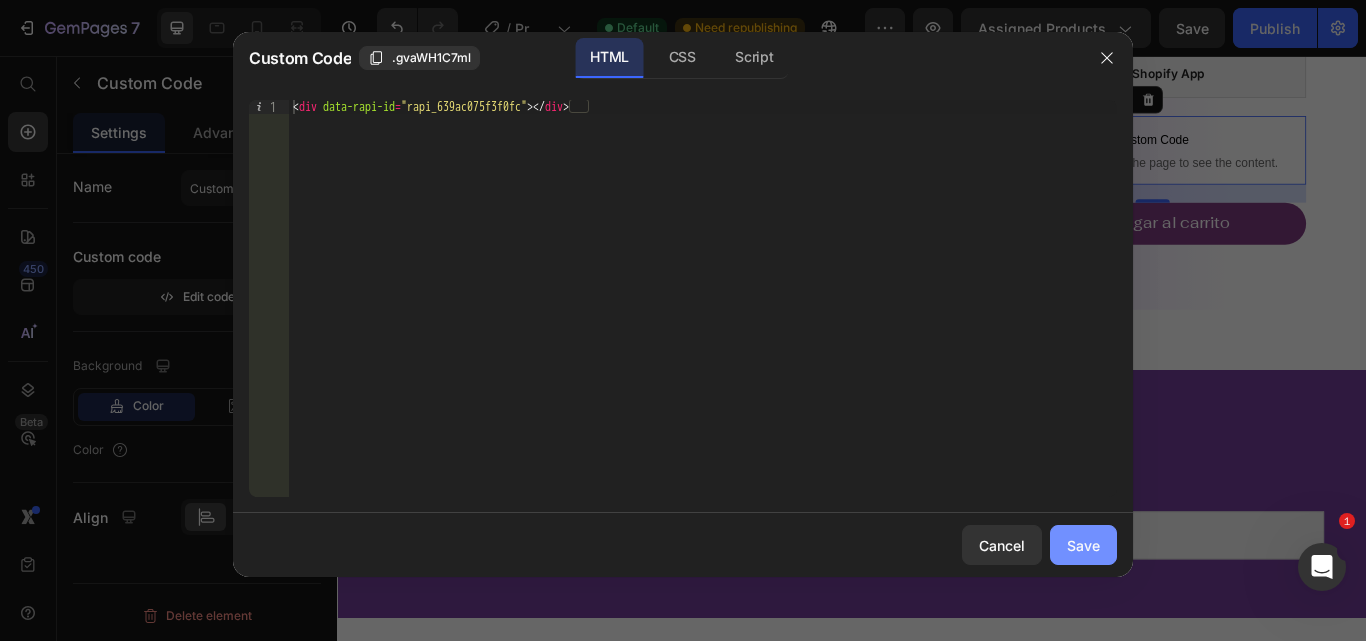 drag, startPoint x: 1070, startPoint y: 537, endPoint x: 854, endPoint y: 529, distance: 216.1481 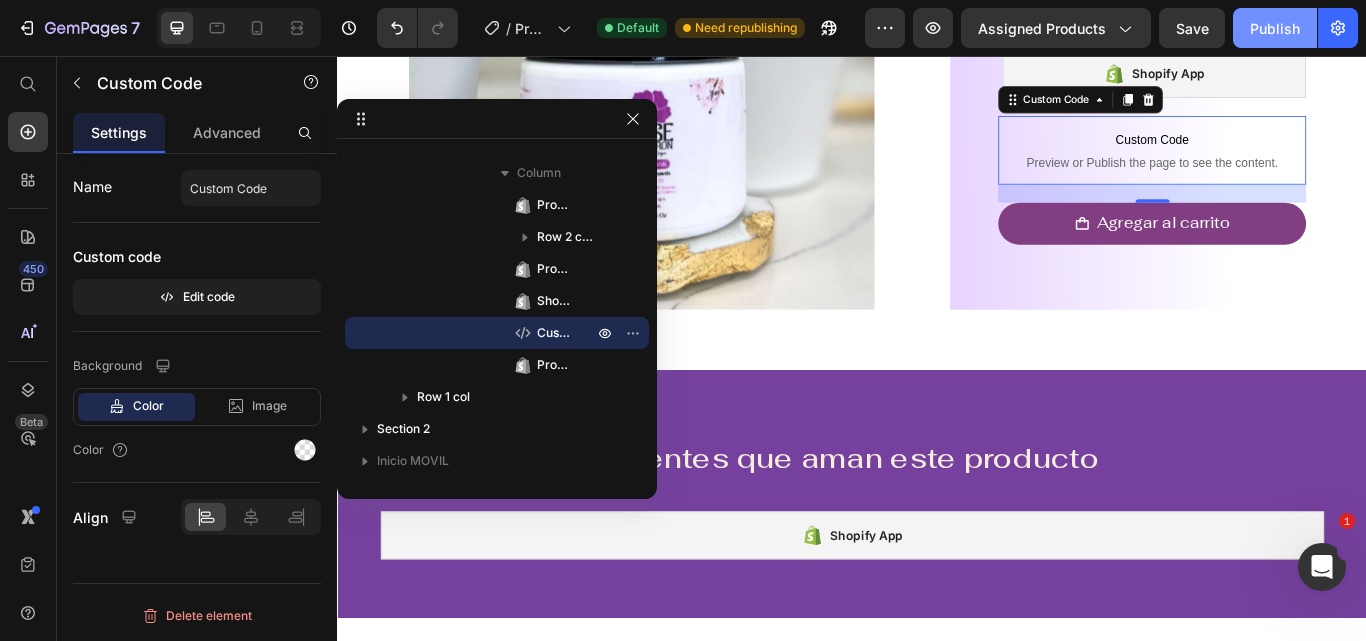 click on "Publish" at bounding box center (1275, 28) 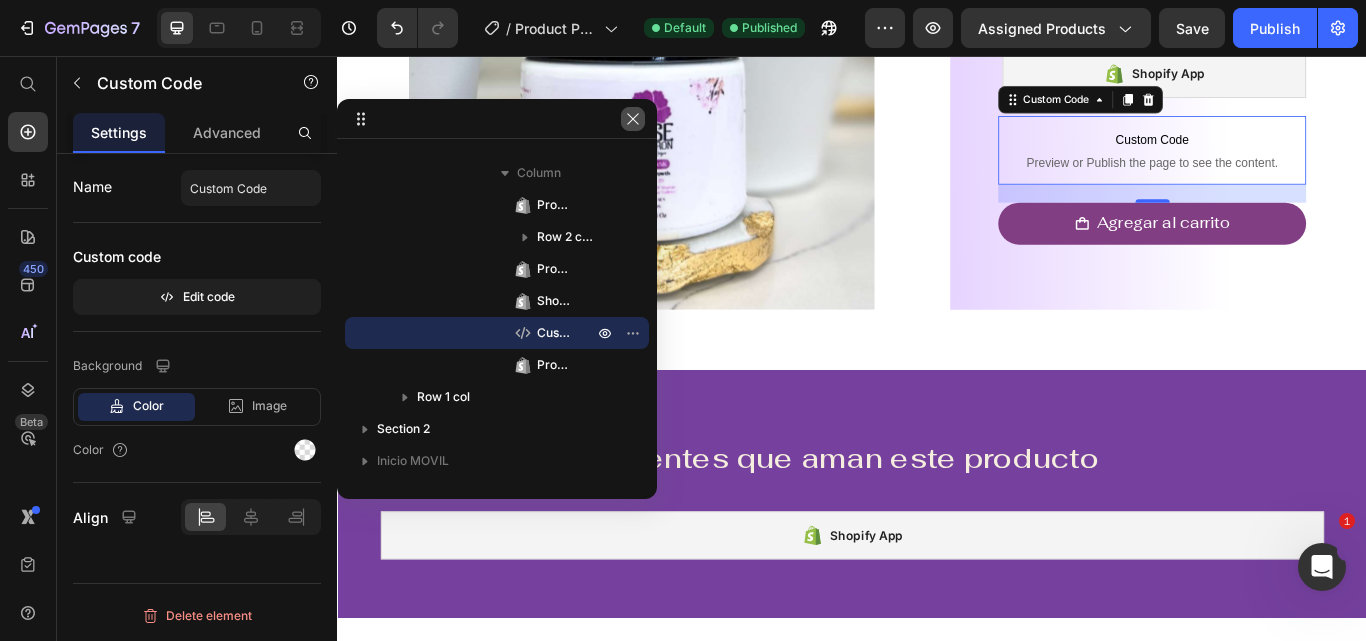 click 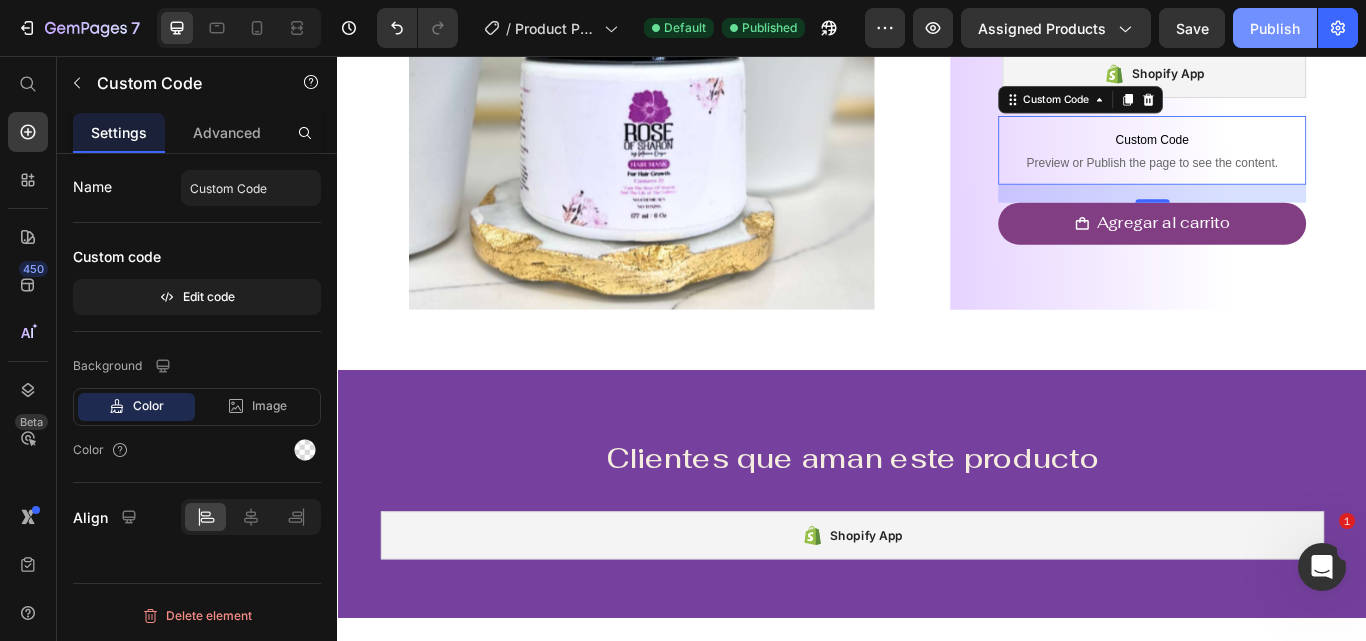 click on "Publish" at bounding box center [1275, 28] 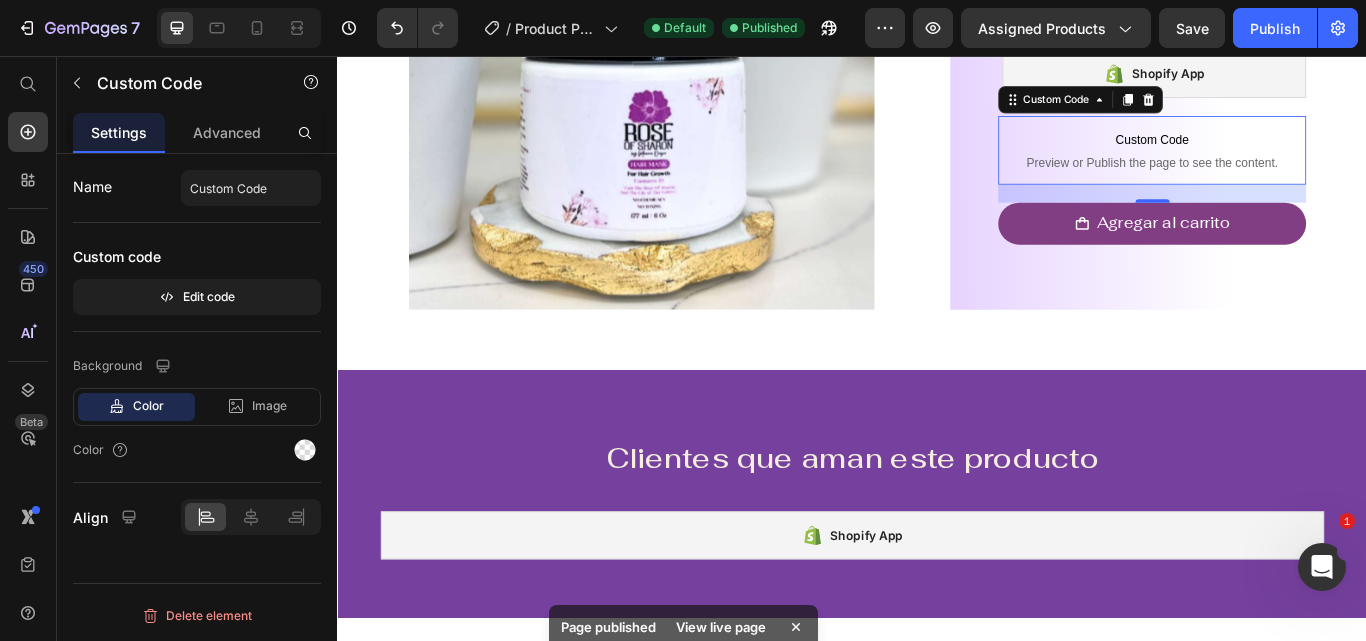 click on "Name Custom Code Custom code  Edit code" 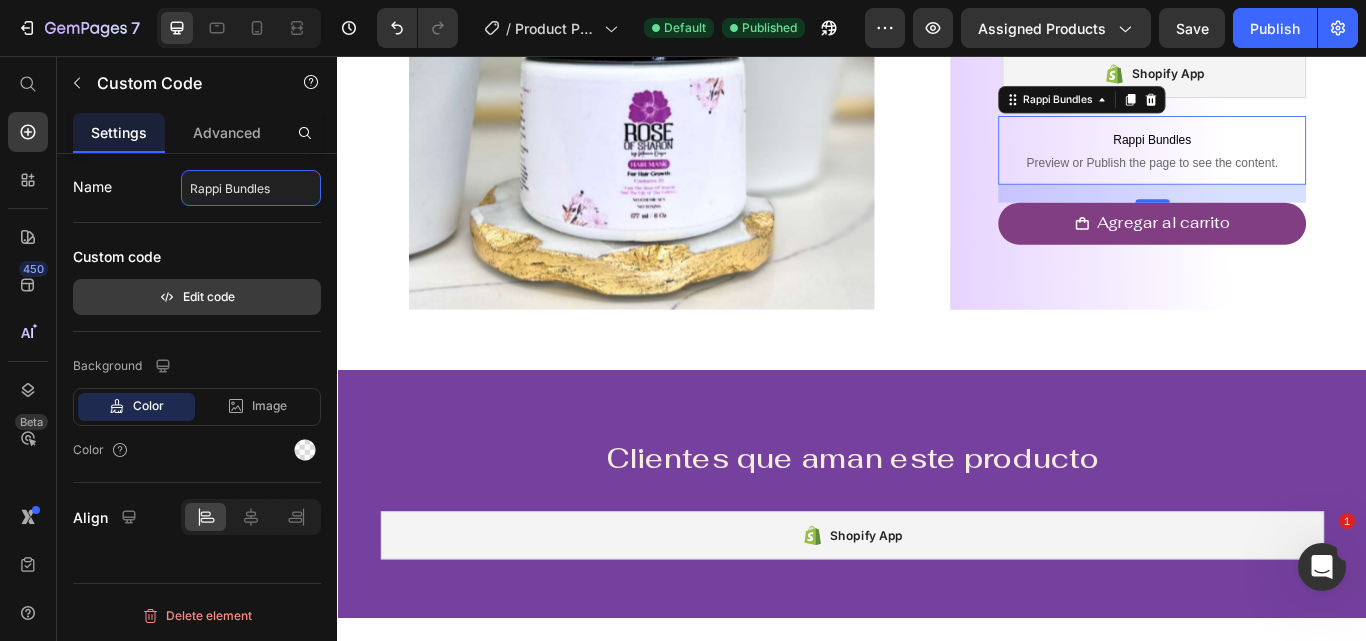 type on "Rappi Bundles" 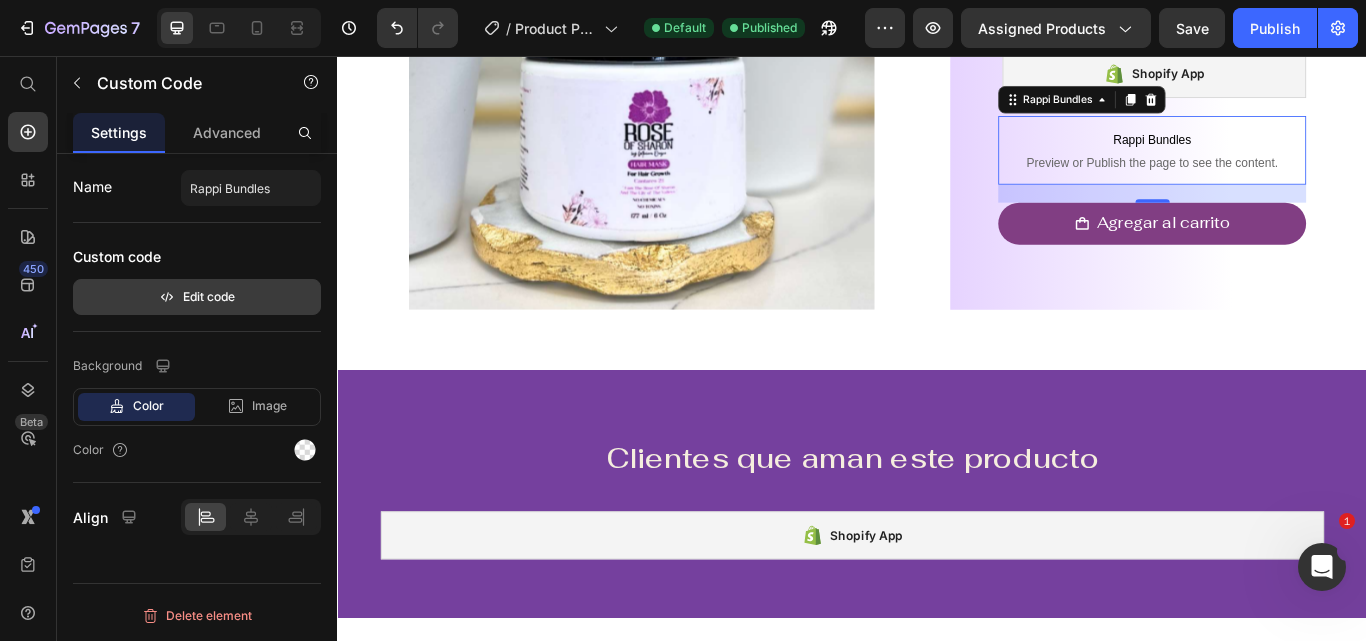 click on "Edit code" at bounding box center [197, 297] 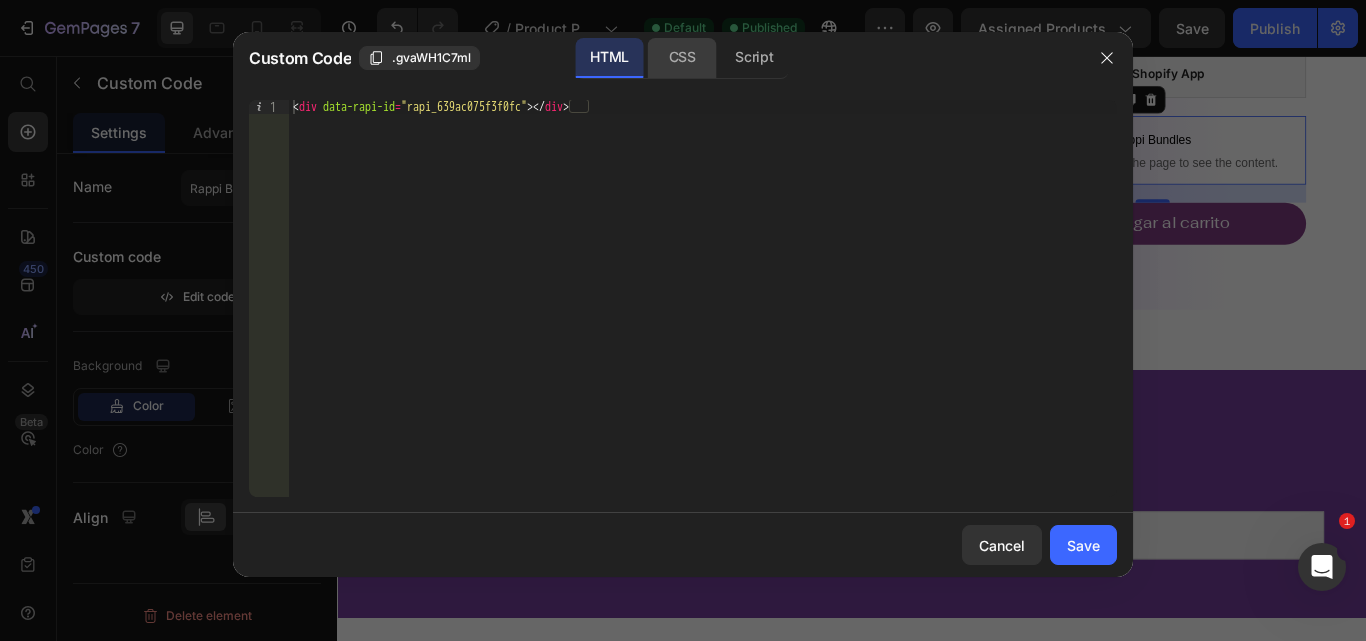 click on "CSS" 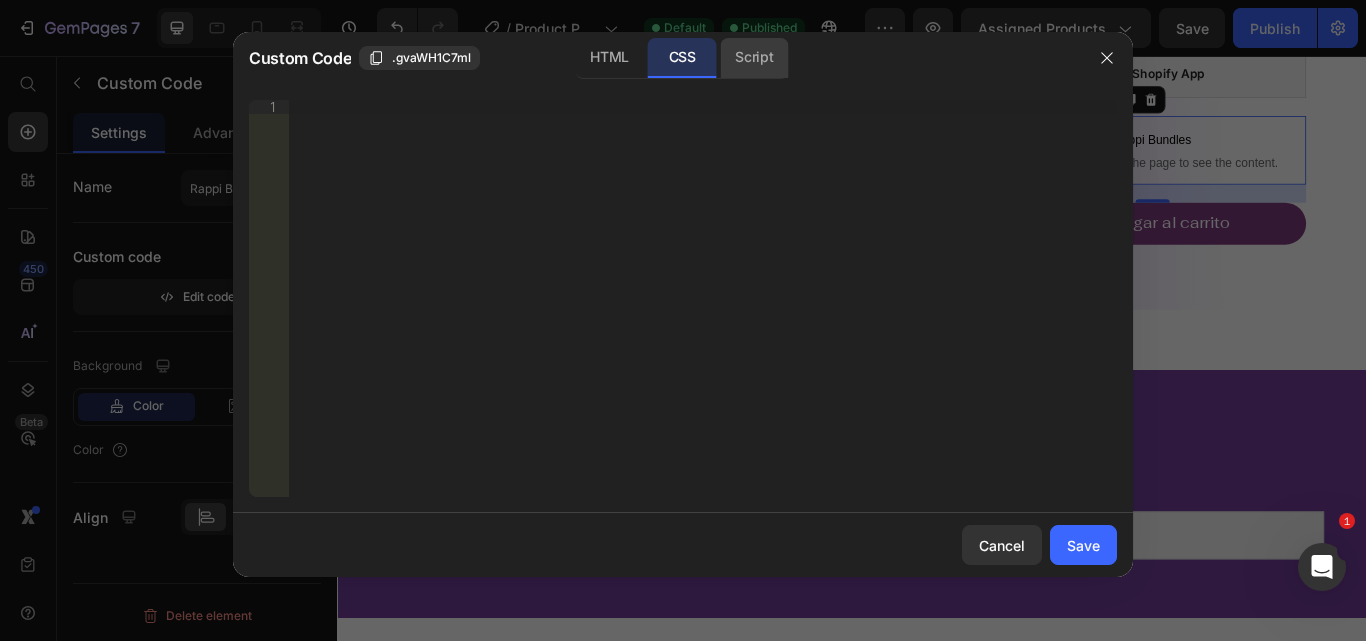 click on "Script" 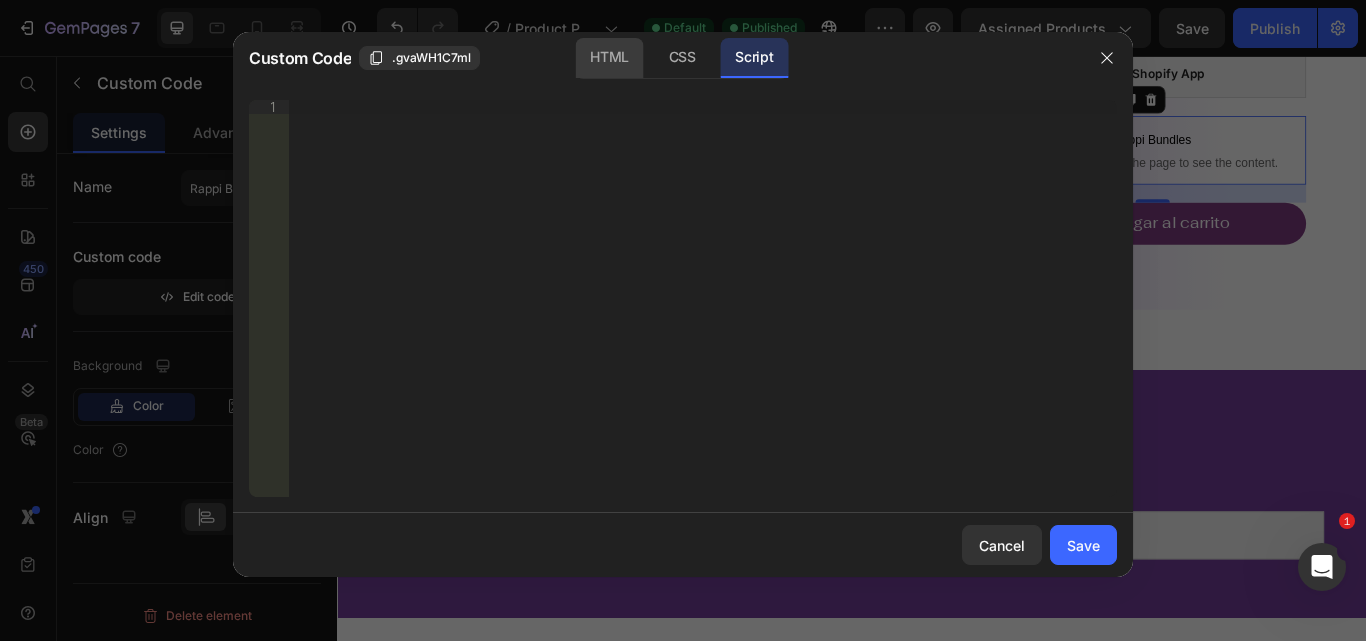 click on "HTML" 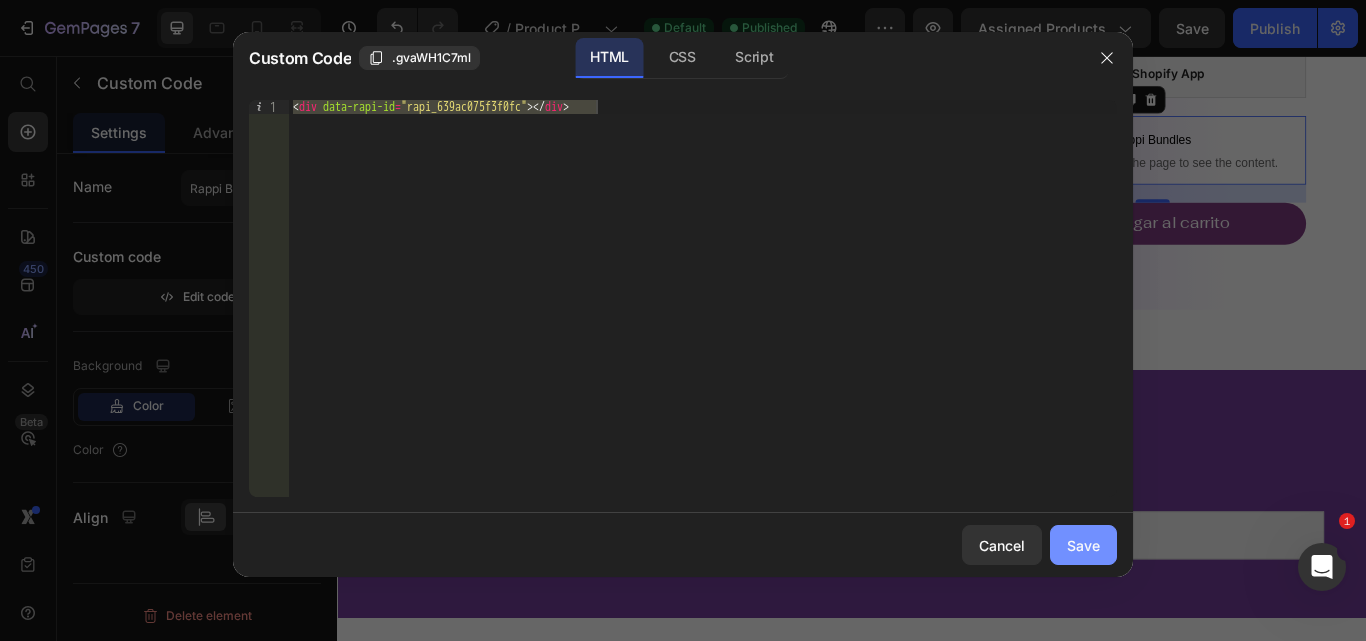 click on "Save" 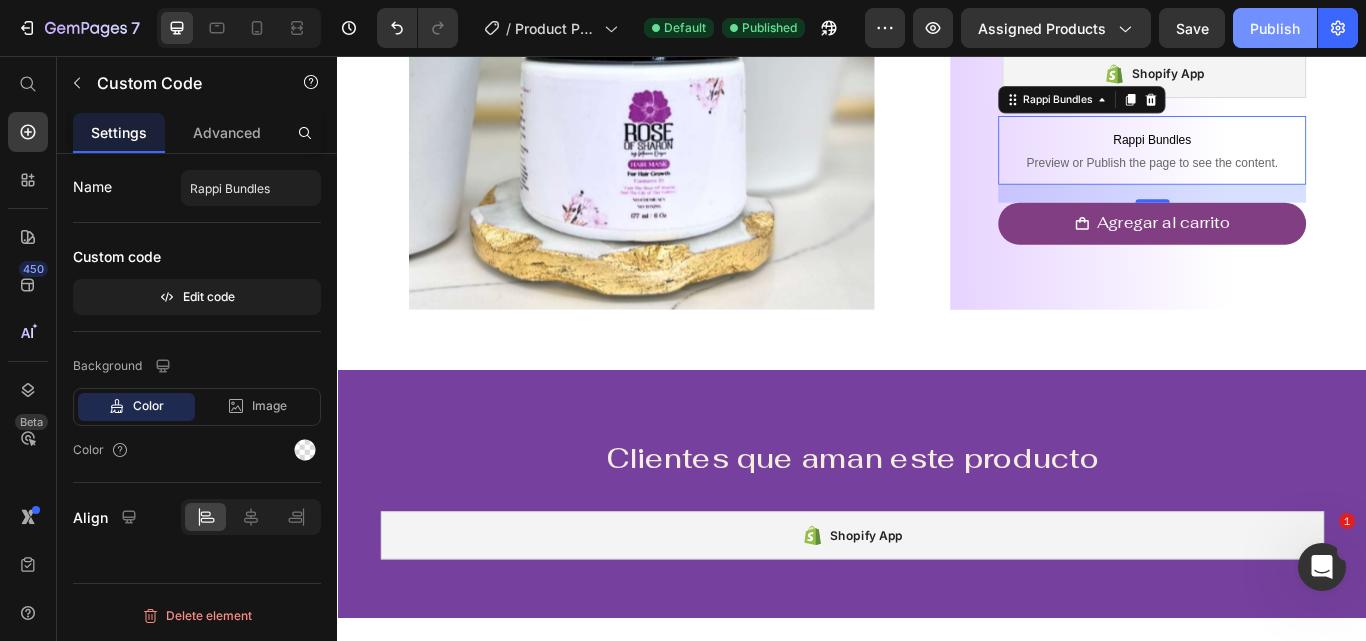 click on "Publish" at bounding box center (1275, 28) 